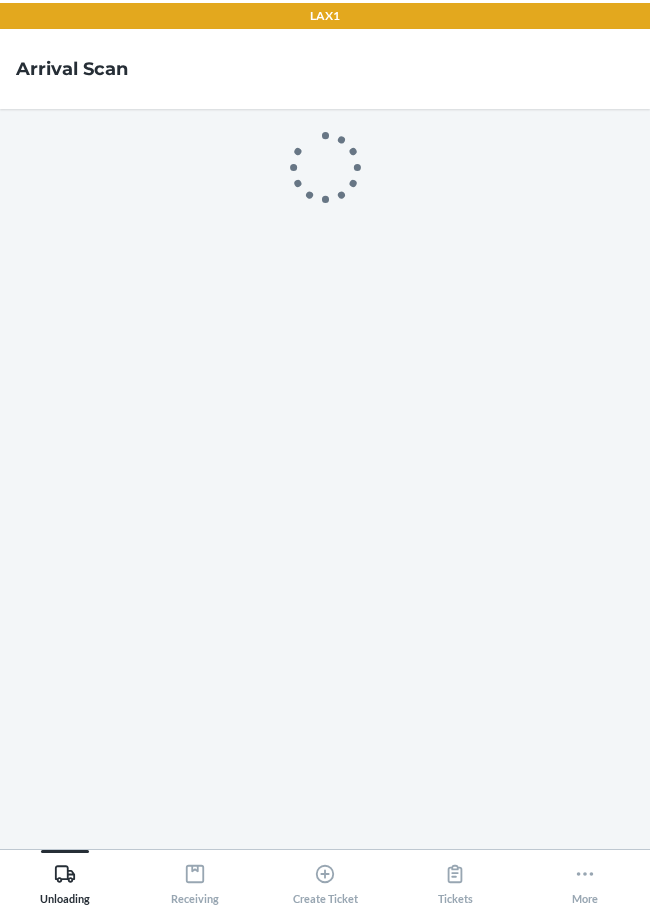 scroll, scrollTop: 0, scrollLeft: 0, axis: both 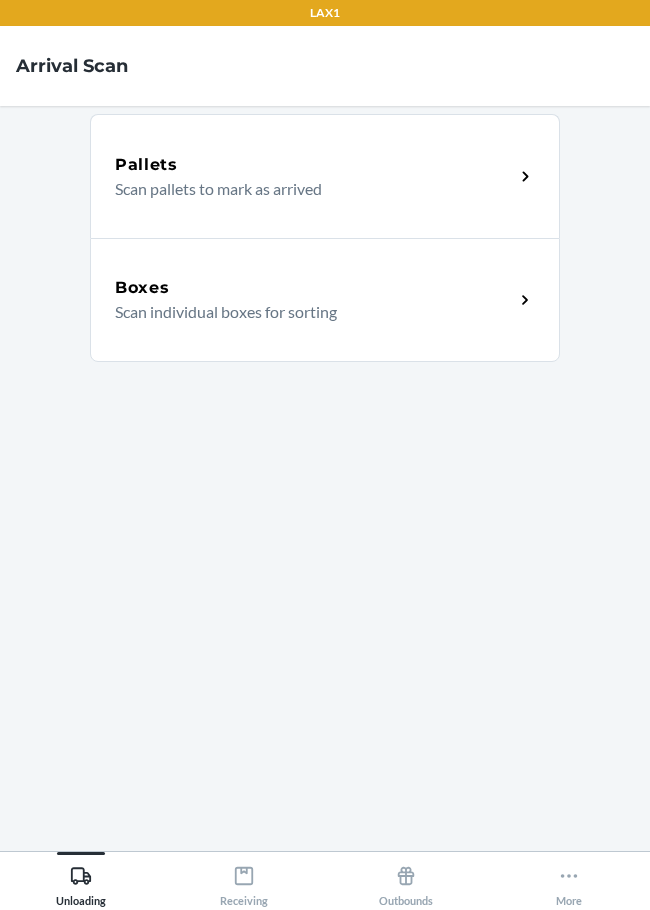 click on "Scan individual boxes for sorting" at bounding box center [306, 312] 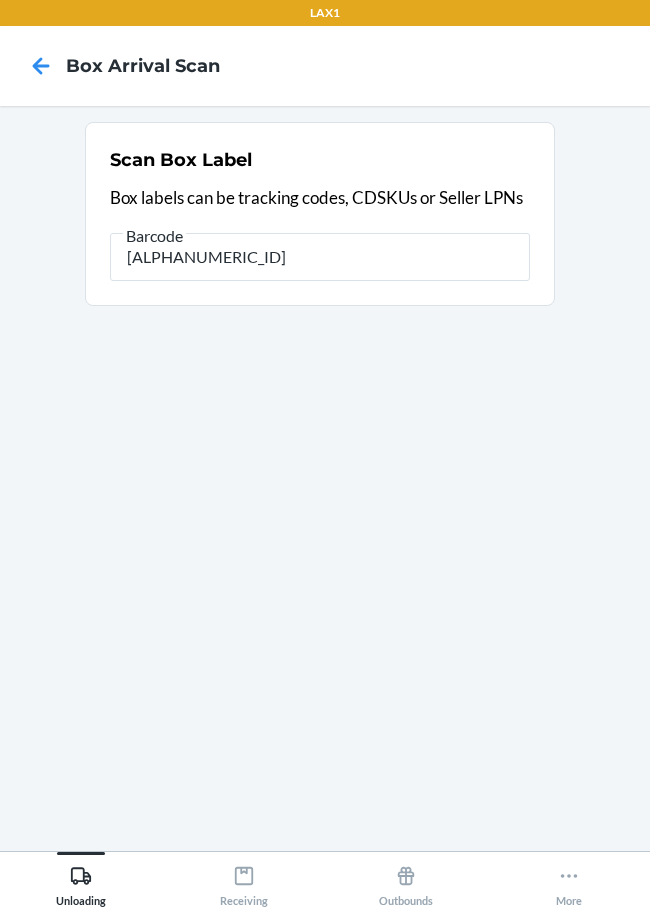 type on "[ALPHANUMERIC_ID]" 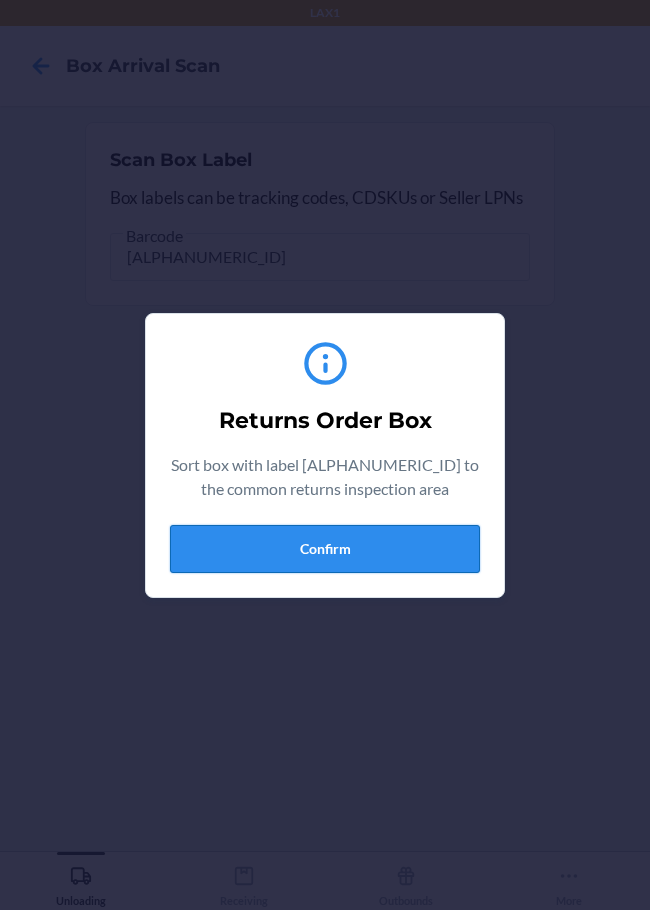 click on "Confirm" at bounding box center (325, 549) 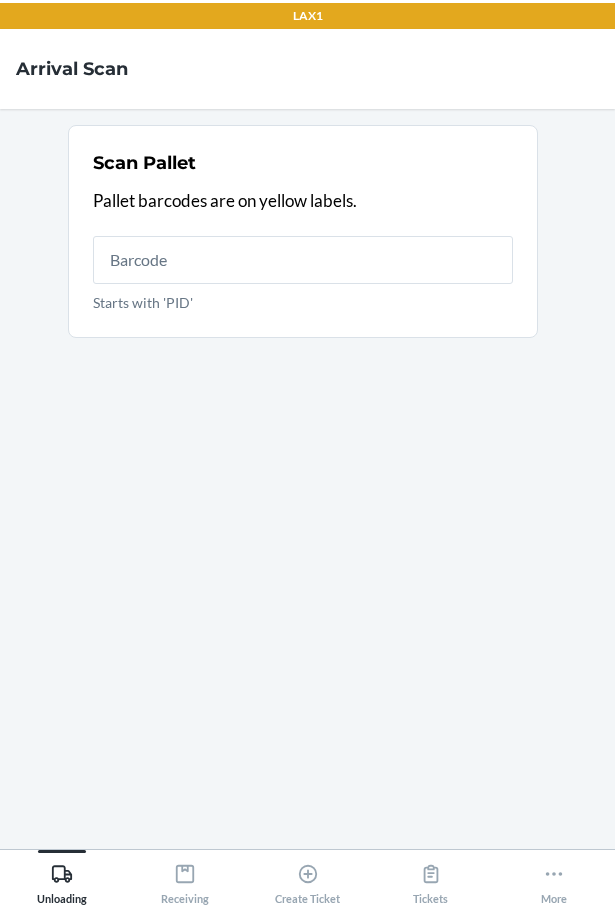 scroll, scrollTop: 0, scrollLeft: 0, axis: both 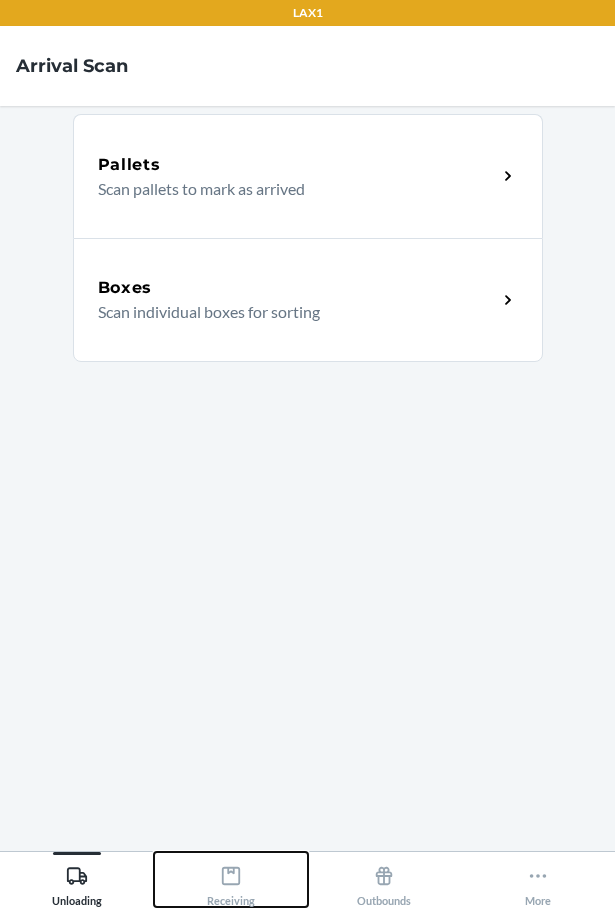 click on "Receiving" at bounding box center (231, 882) 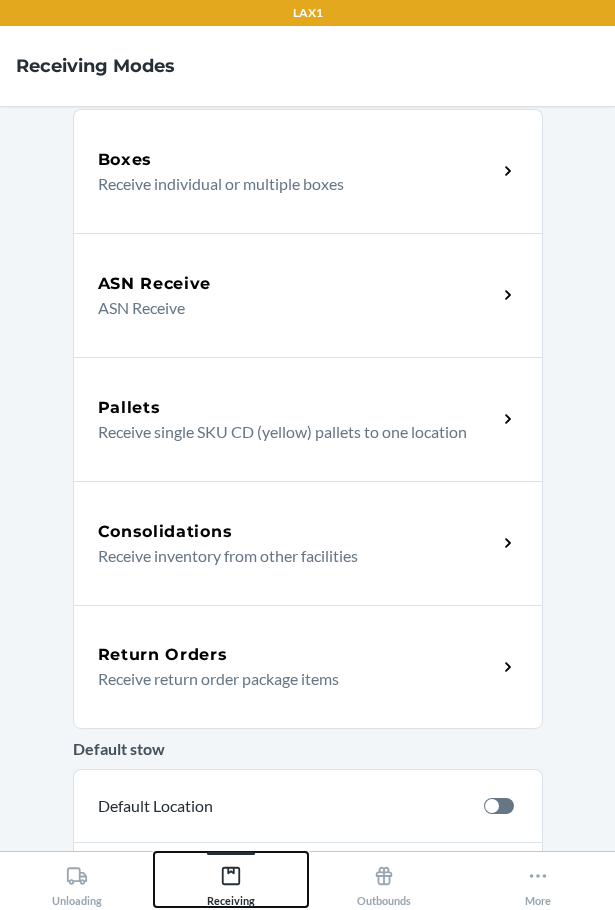 scroll, scrollTop: 362, scrollLeft: 0, axis: vertical 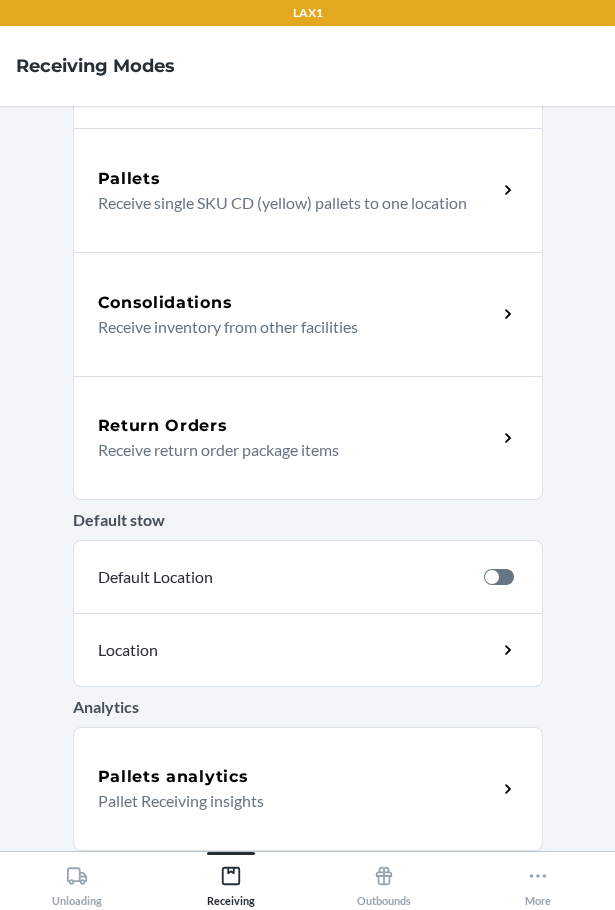 click on "Return Orders" at bounding box center (297, 426) 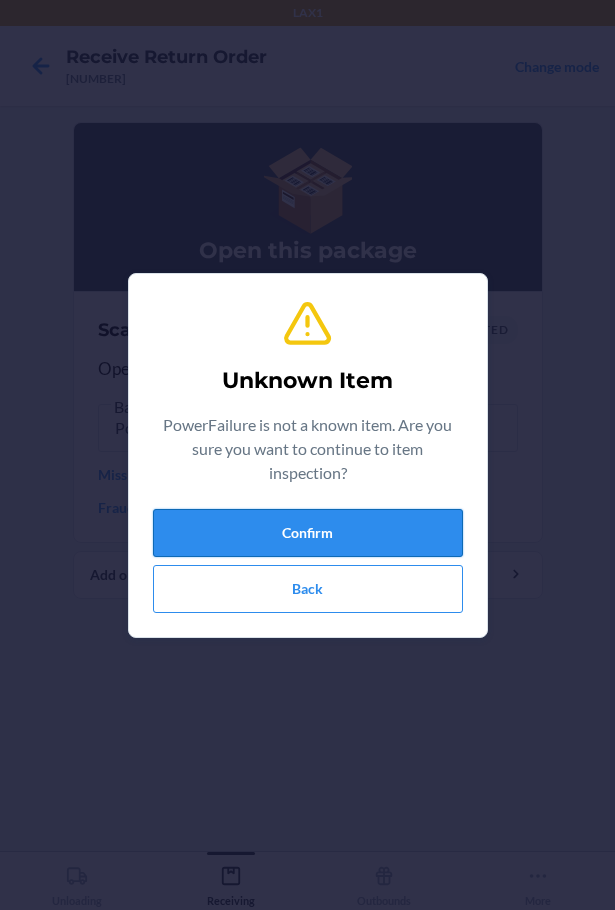 click on "Confirm" at bounding box center [308, 533] 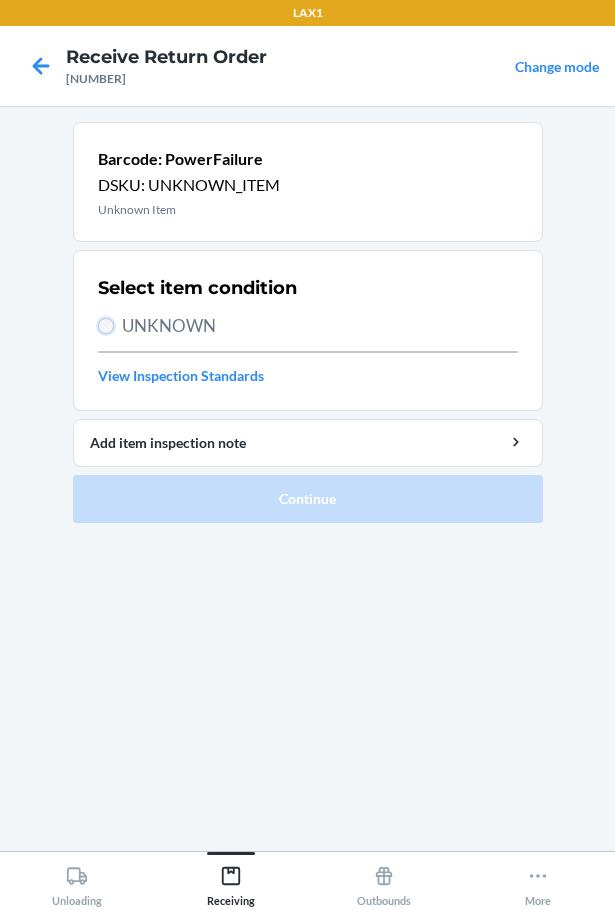 click on "UNKNOWN" at bounding box center (106, 326) 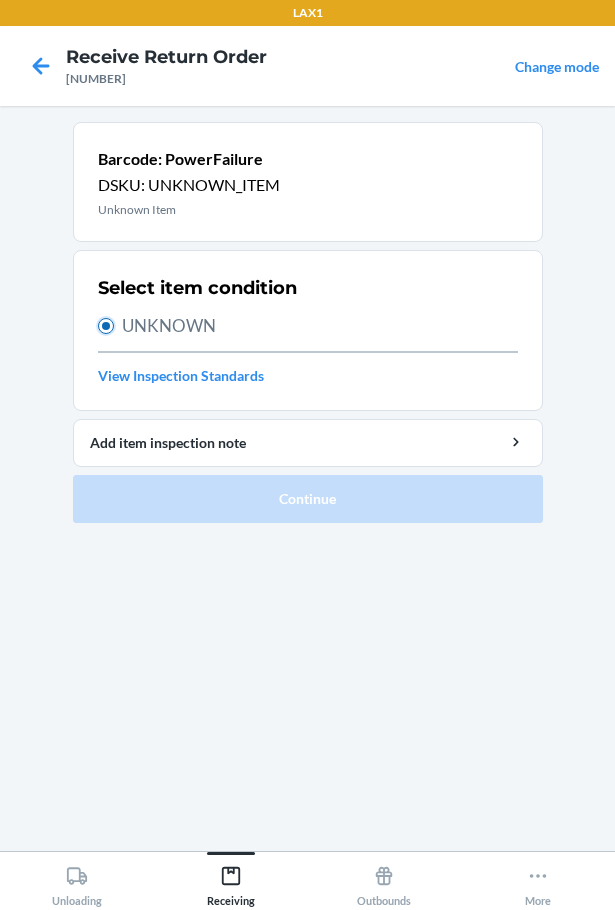 radio on "true" 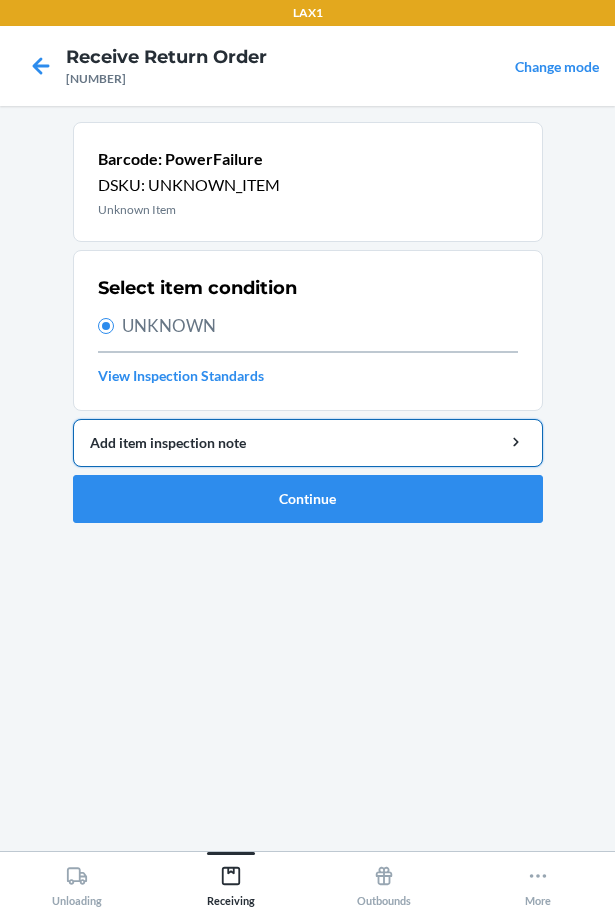 click on "Add item inspection note" at bounding box center [308, 442] 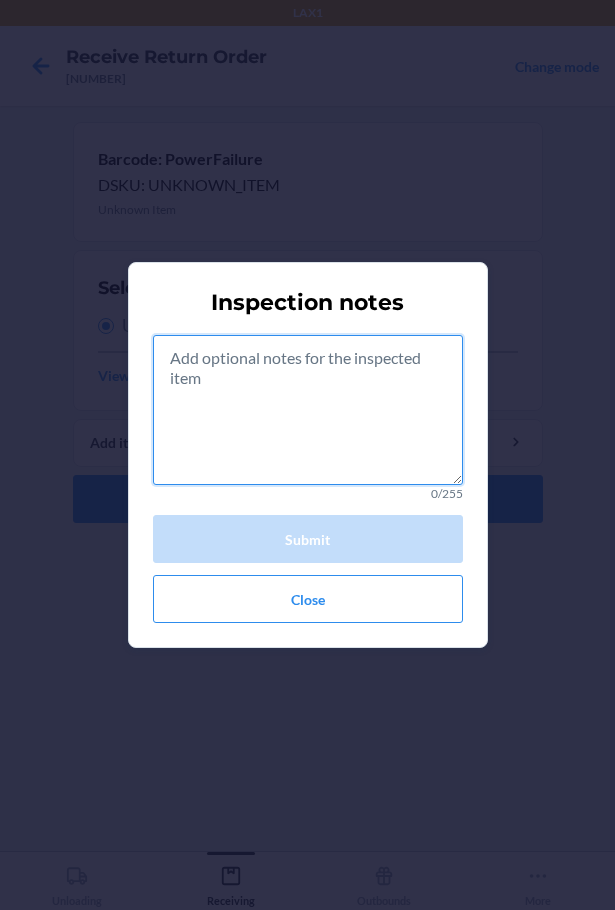 click at bounding box center [308, 410] 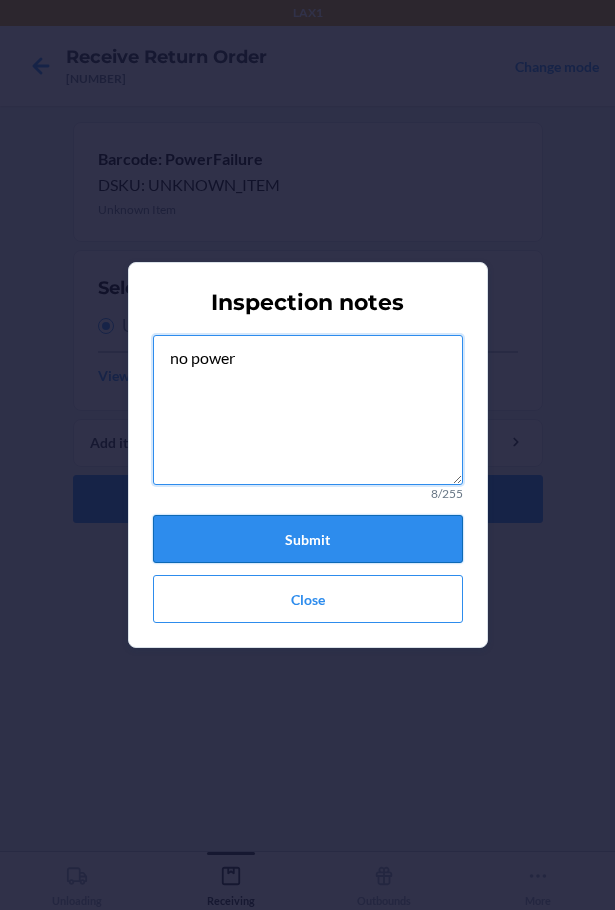 type on "no power" 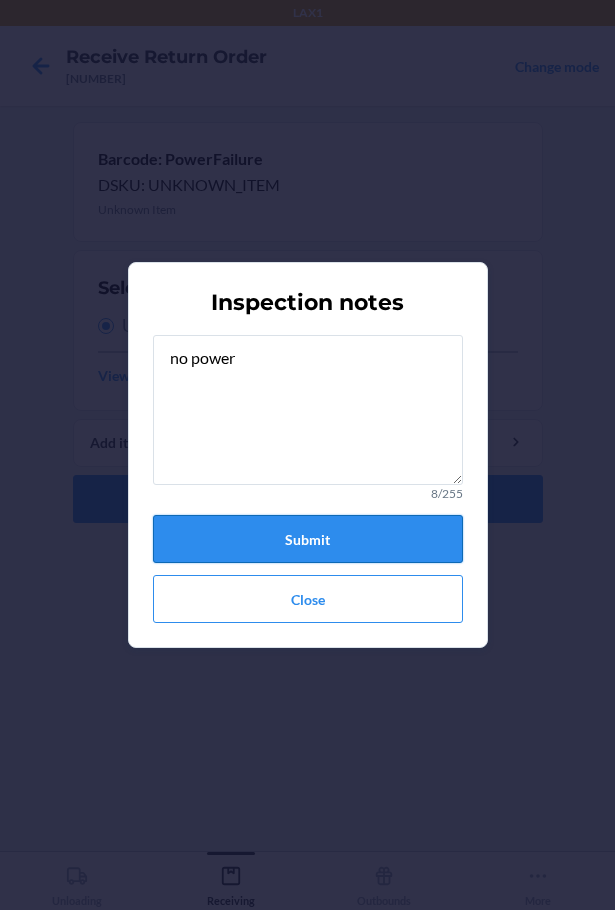 click on "Submit" at bounding box center (308, 539) 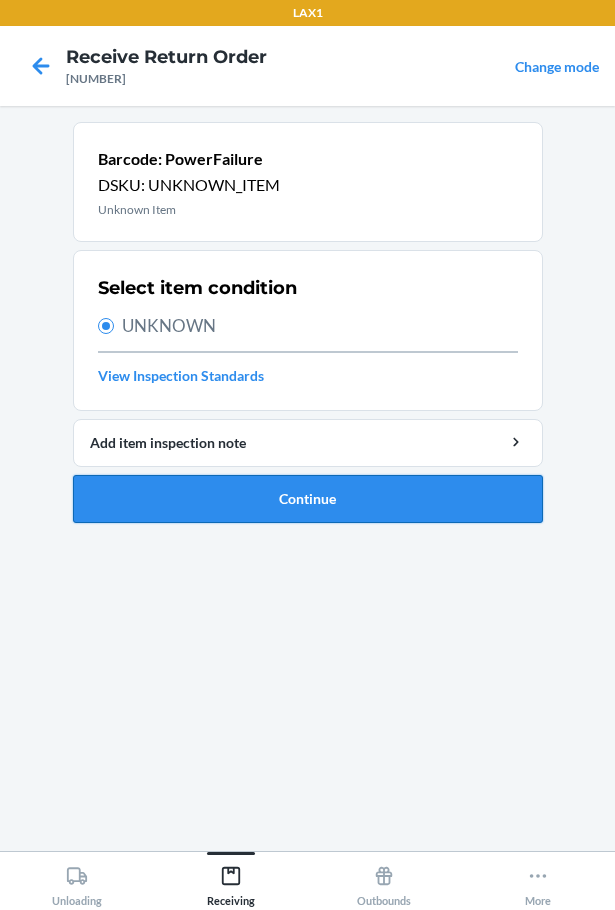 click on "Continue" at bounding box center (308, 499) 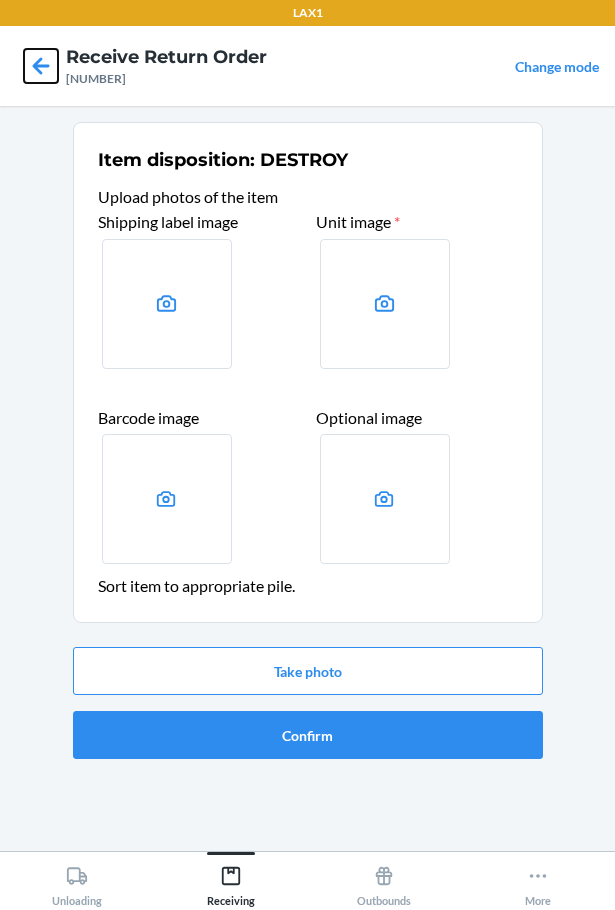 click 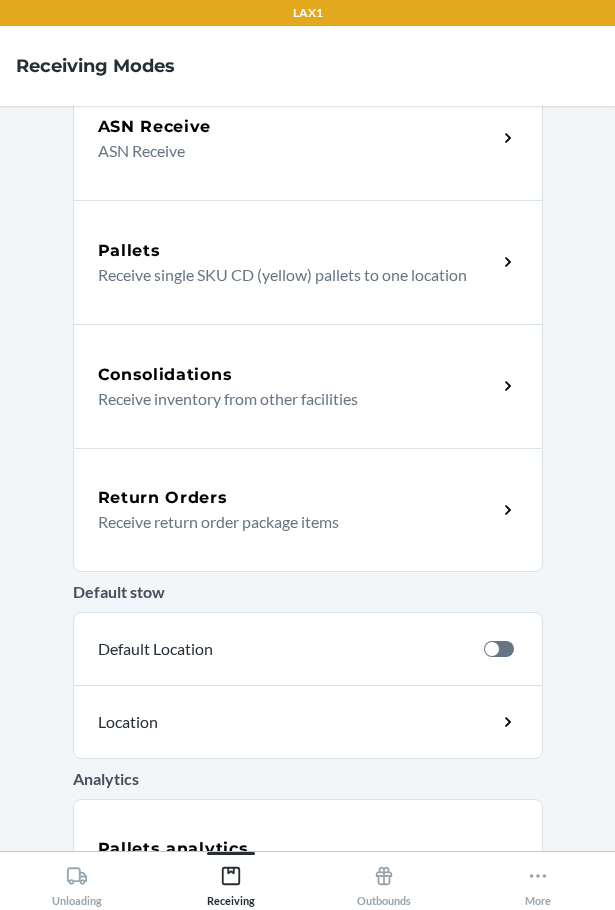 scroll, scrollTop: 300, scrollLeft: 0, axis: vertical 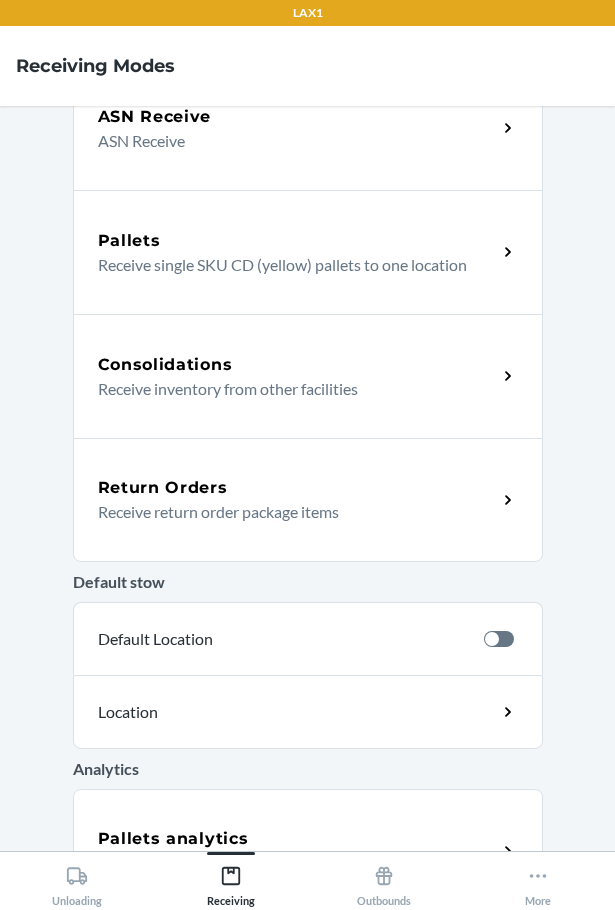 click on "Return Orders" at bounding box center [163, 488] 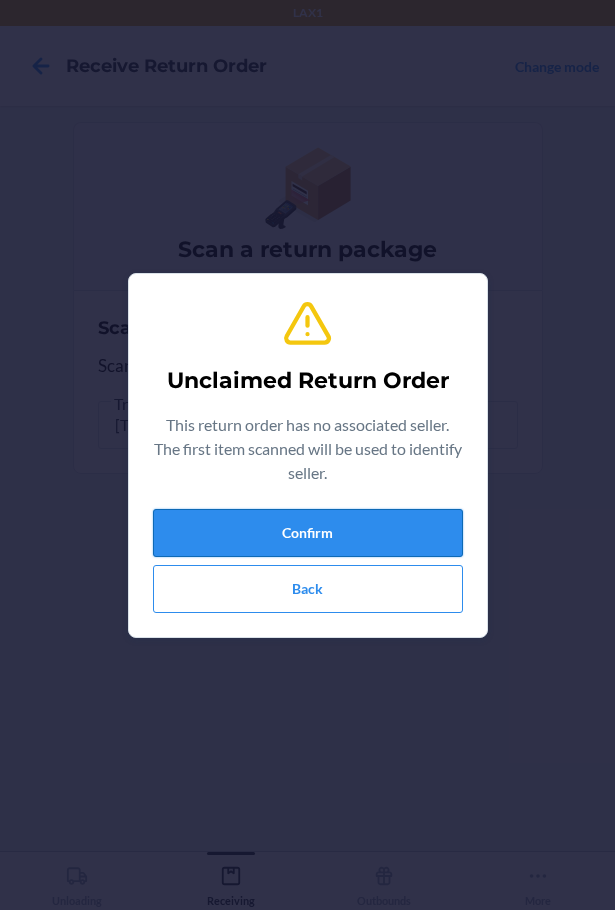 click on "Confirm" at bounding box center [308, 533] 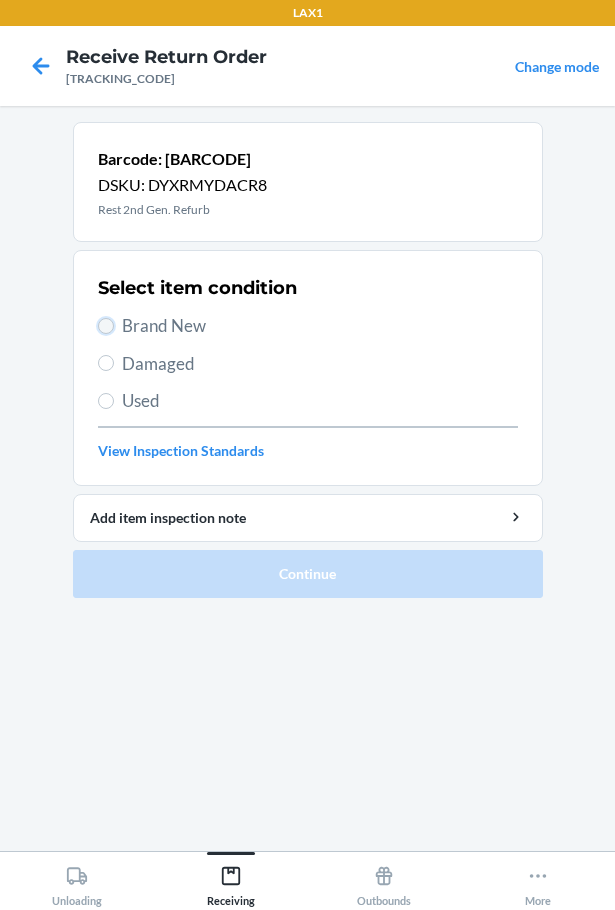 click on "Brand New" at bounding box center (106, 326) 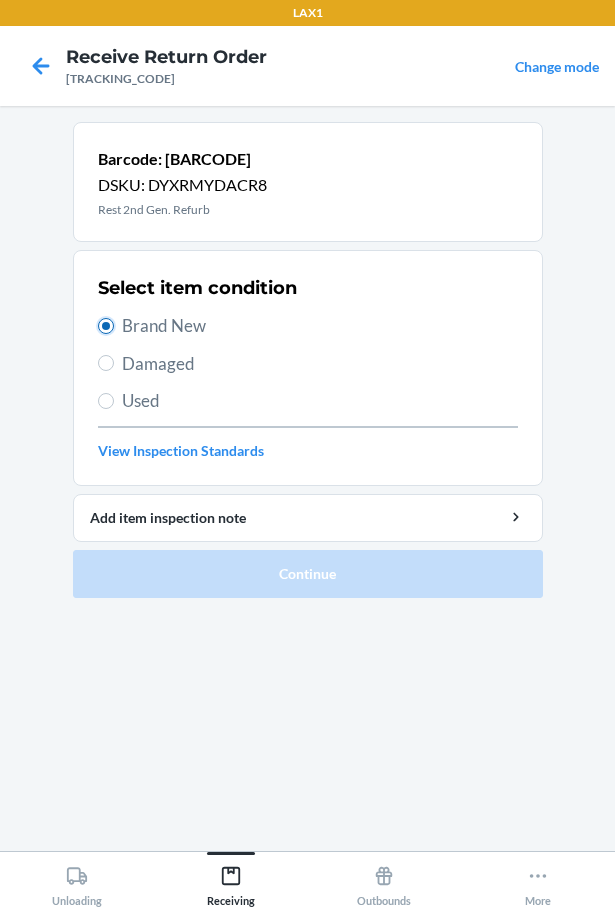 radio on "true" 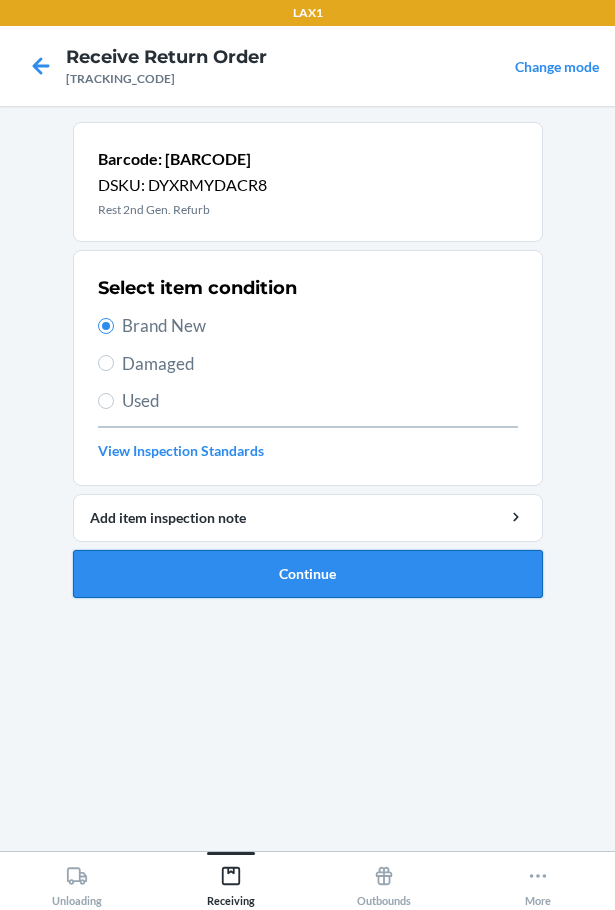 click on "Continue" at bounding box center [308, 574] 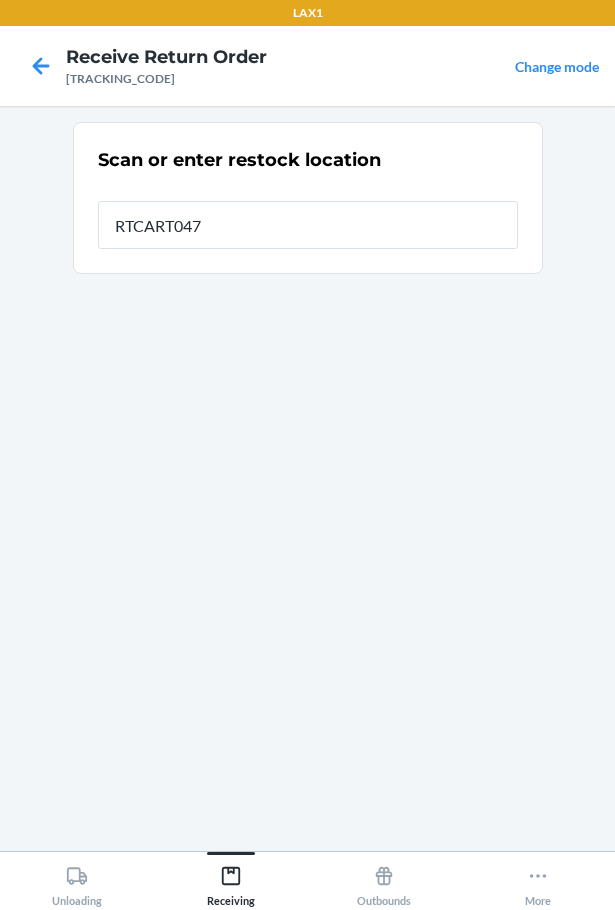 type on "RTCART047" 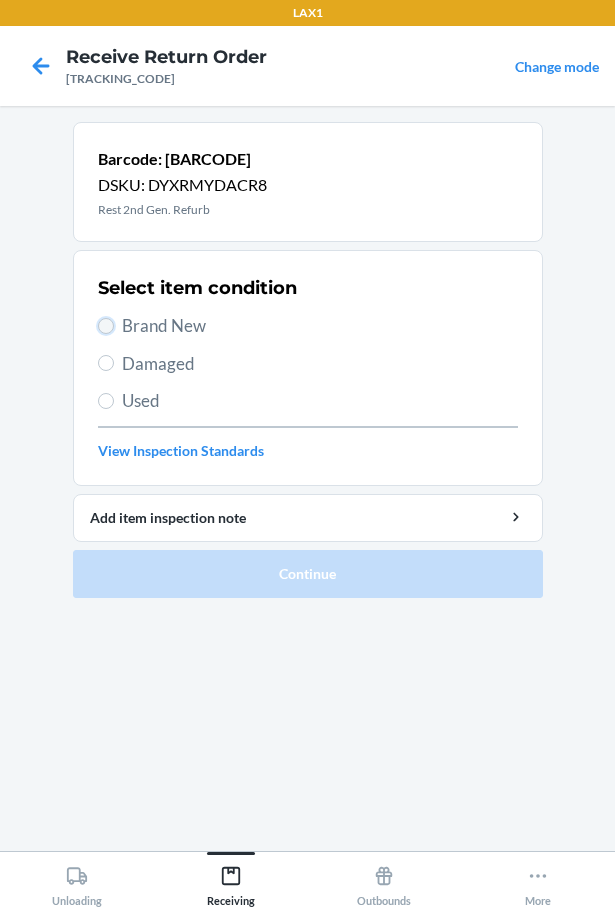click on "Brand New" at bounding box center [106, 326] 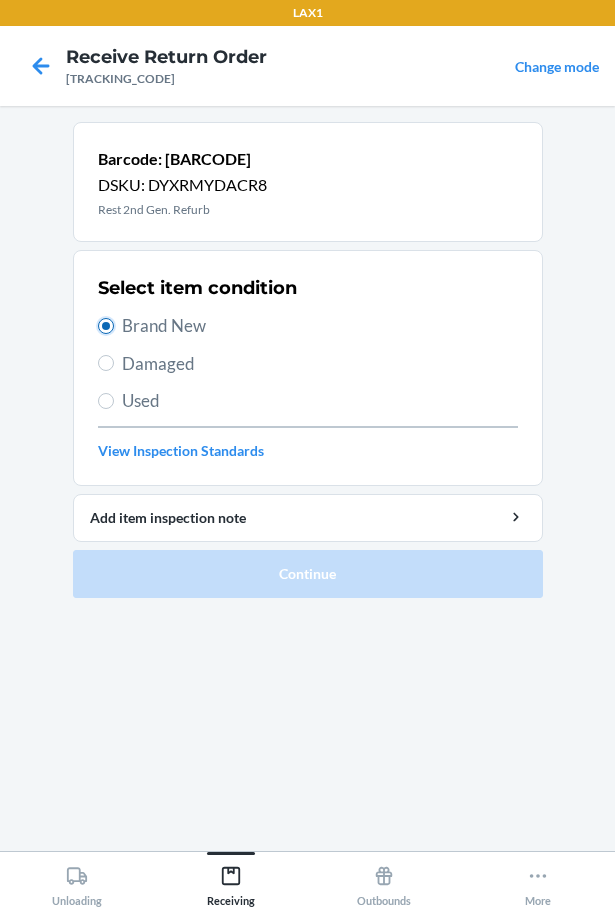 radio on "true" 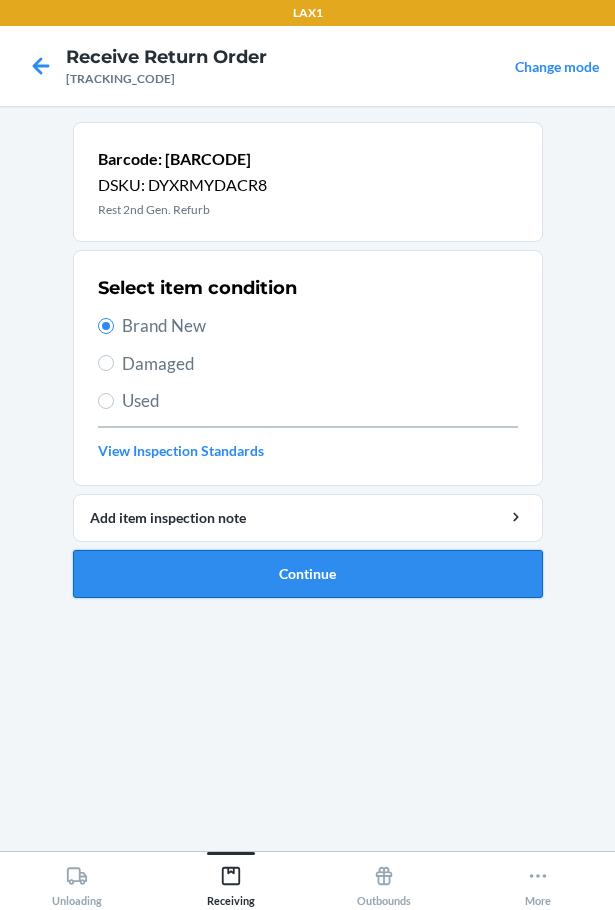 click on "Continue" at bounding box center (308, 574) 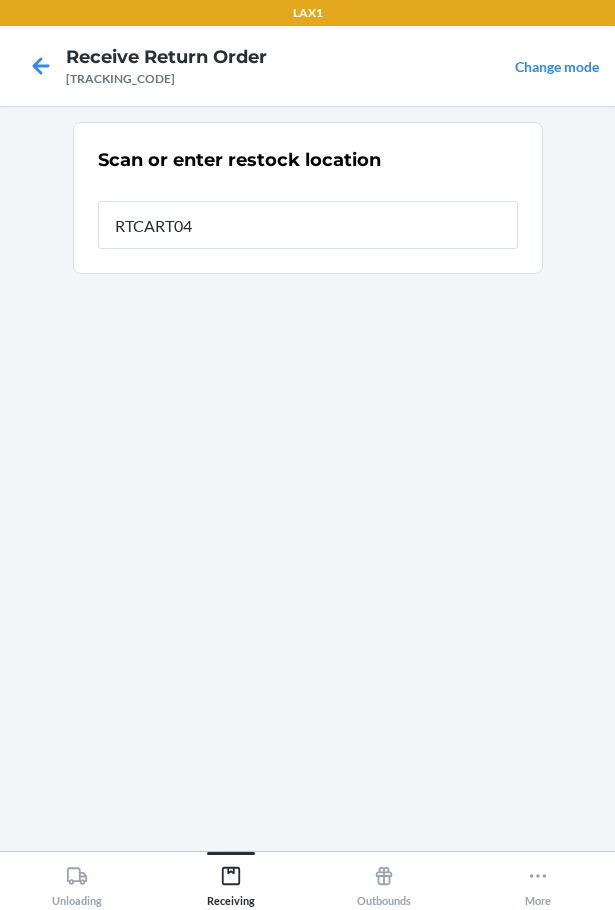 type on "RTCART047" 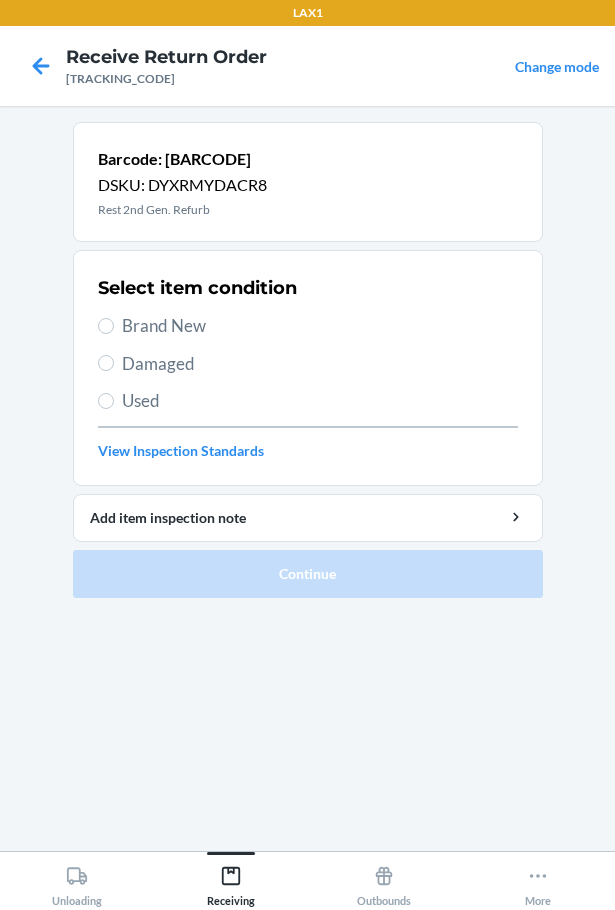 click on "Brand New" at bounding box center (320, 326) 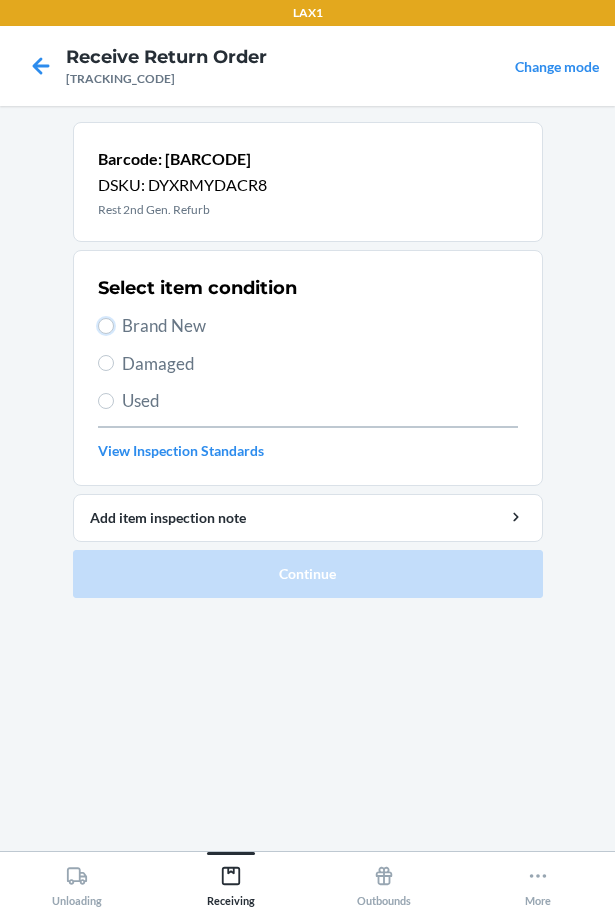 click on "Brand New" at bounding box center (106, 326) 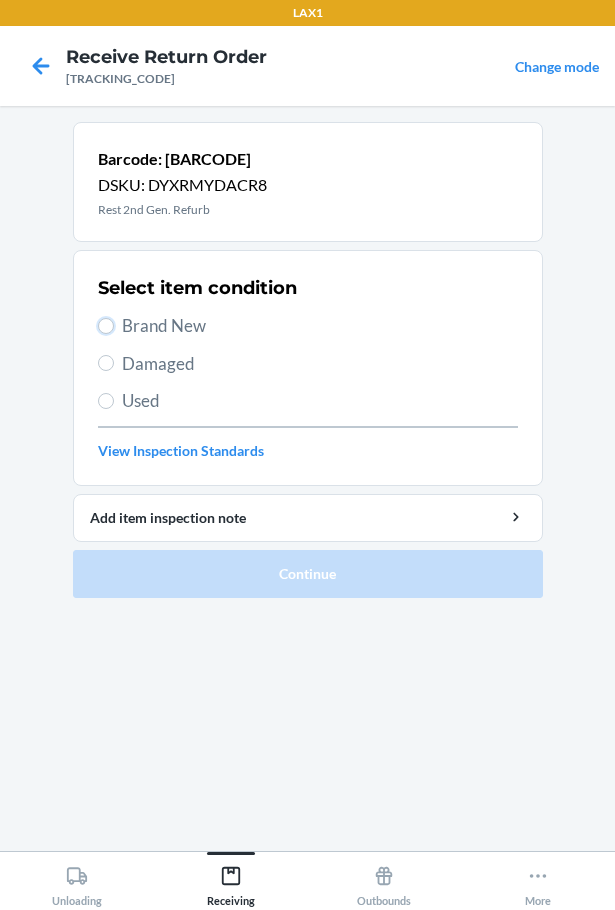 radio on "true" 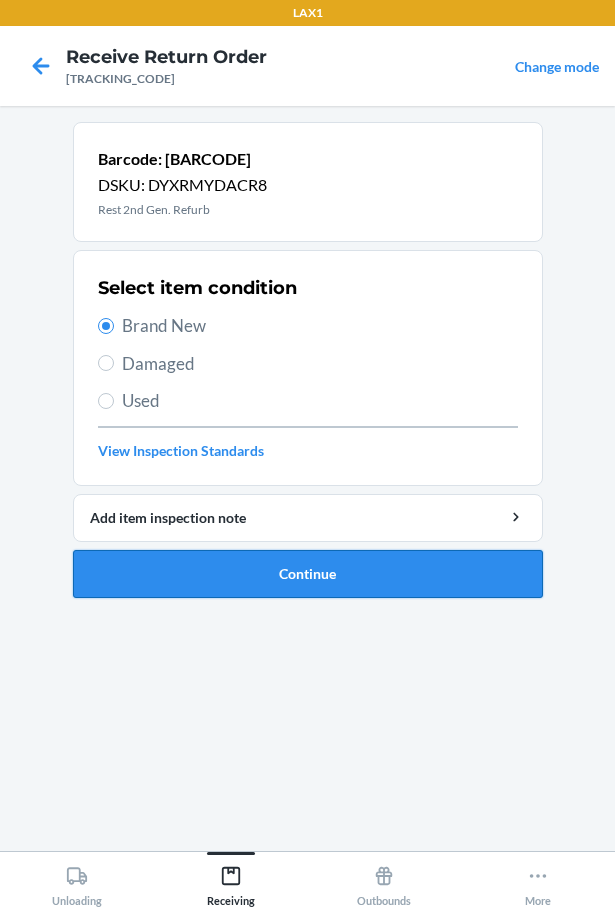 click on "Continue" at bounding box center [308, 574] 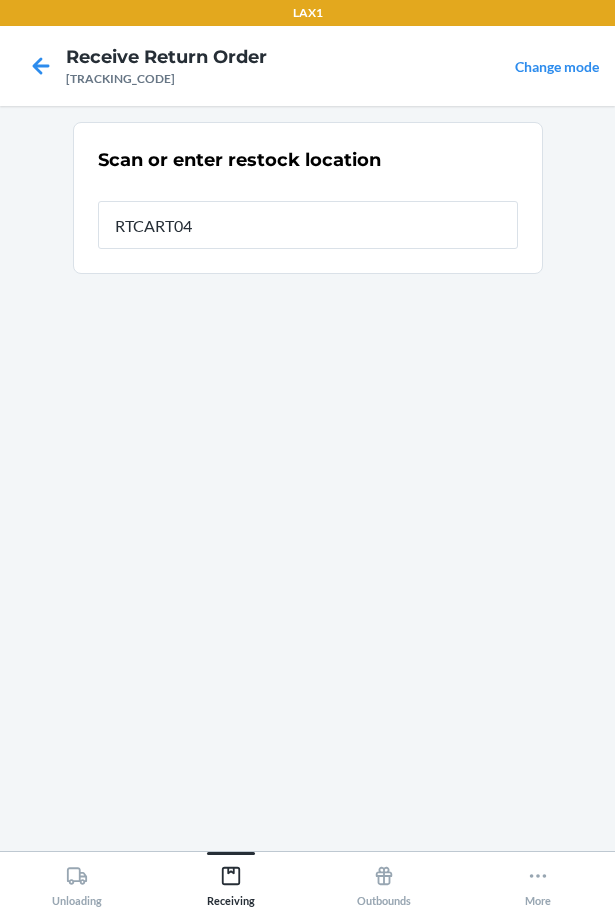 type on "RTCART047" 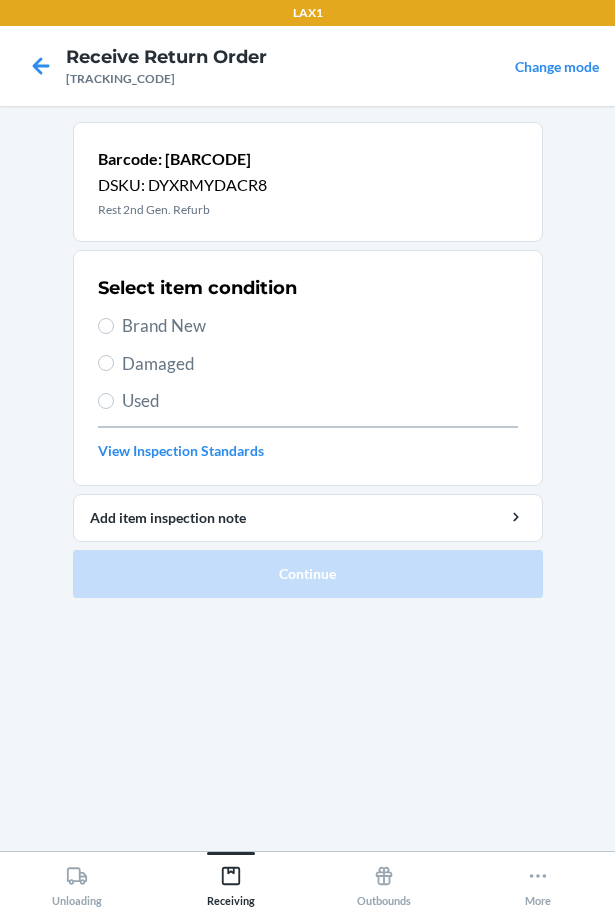 click on "Brand New" at bounding box center [320, 326] 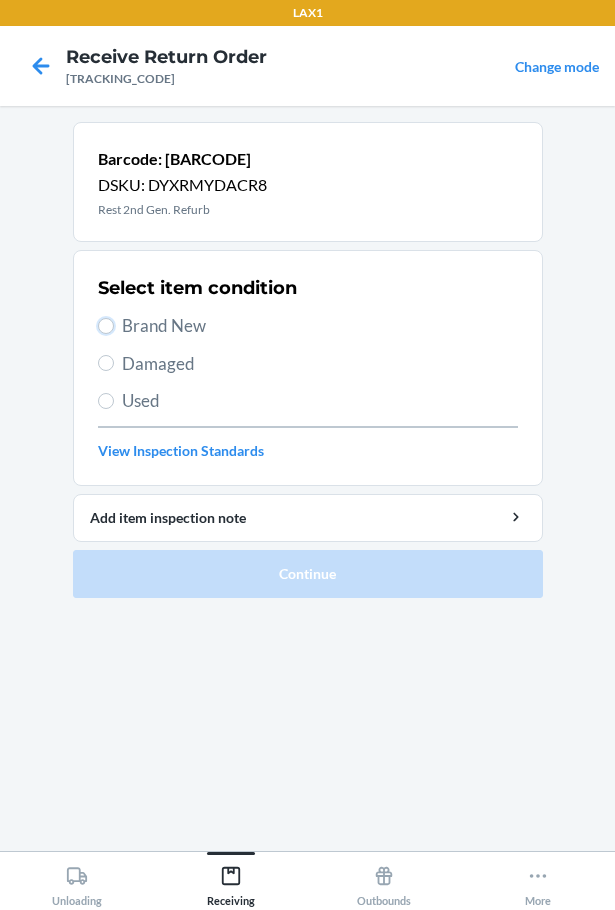 click on "Brand New" at bounding box center [106, 326] 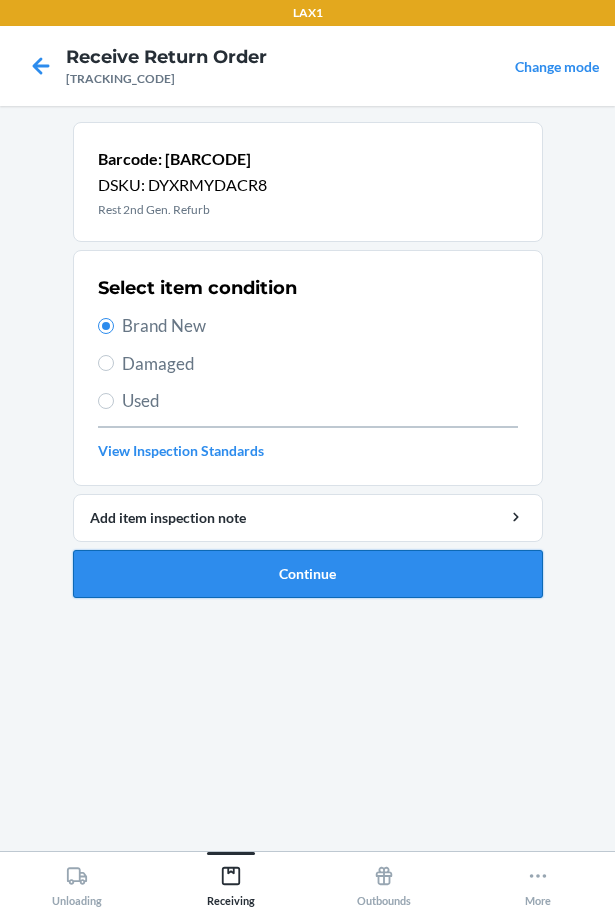 click on "Continue" at bounding box center [308, 574] 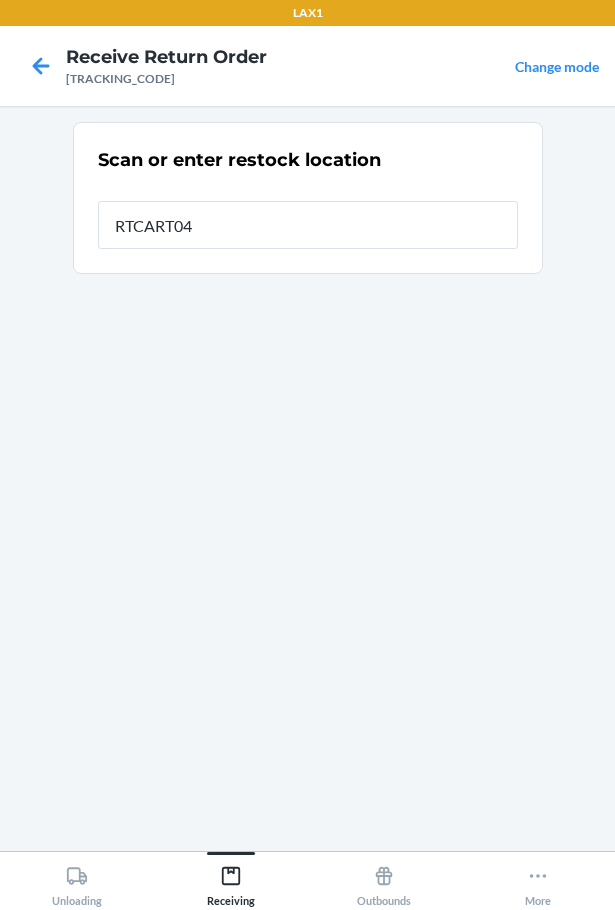 type on "RTCART047" 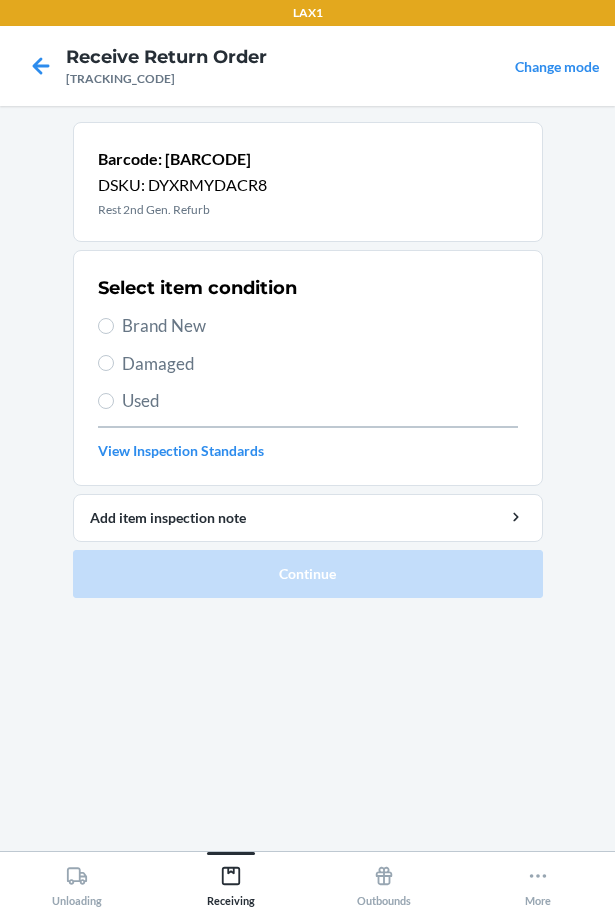 click on "Brand New" at bounding box center (320, 326) 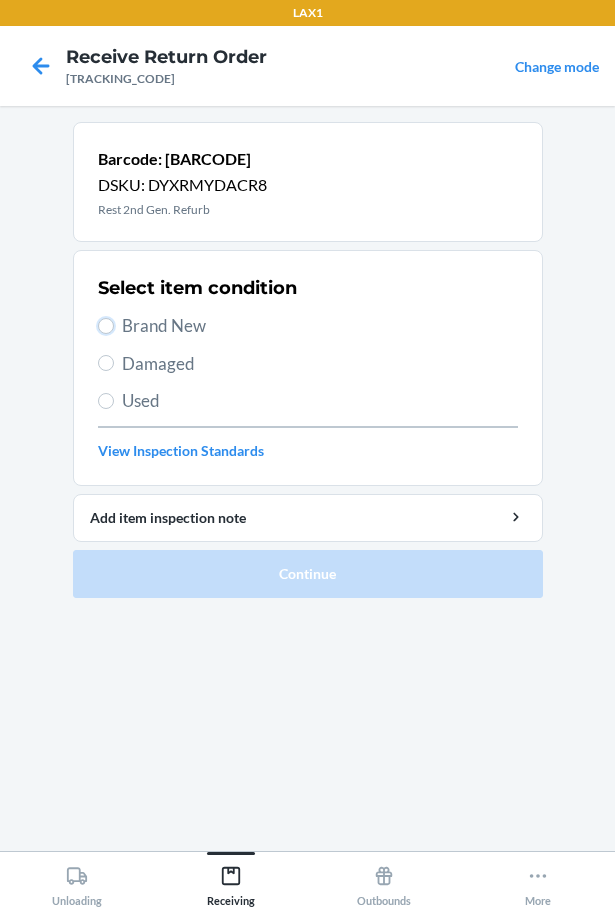 click on "Brand New" at bounding box center (106, 326) 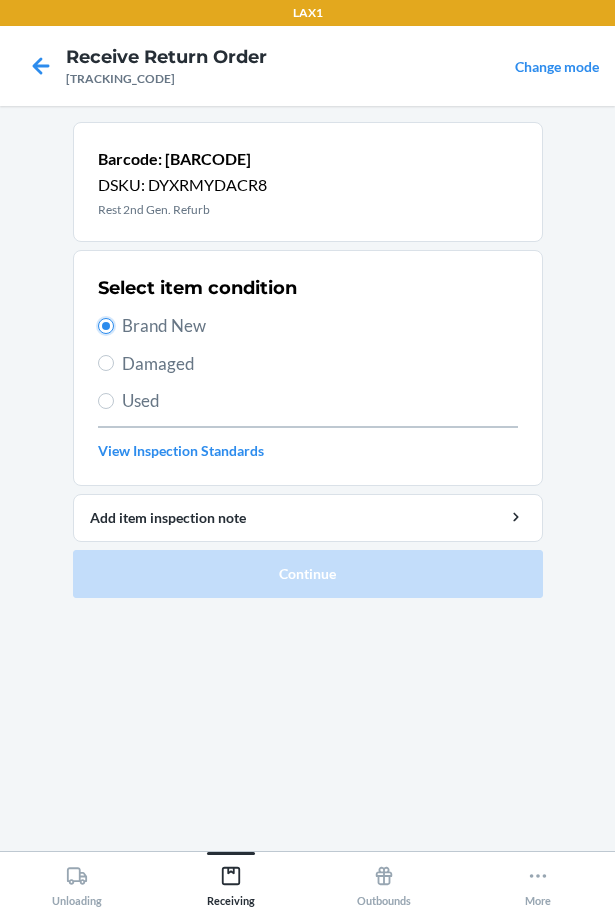 radio on "true" 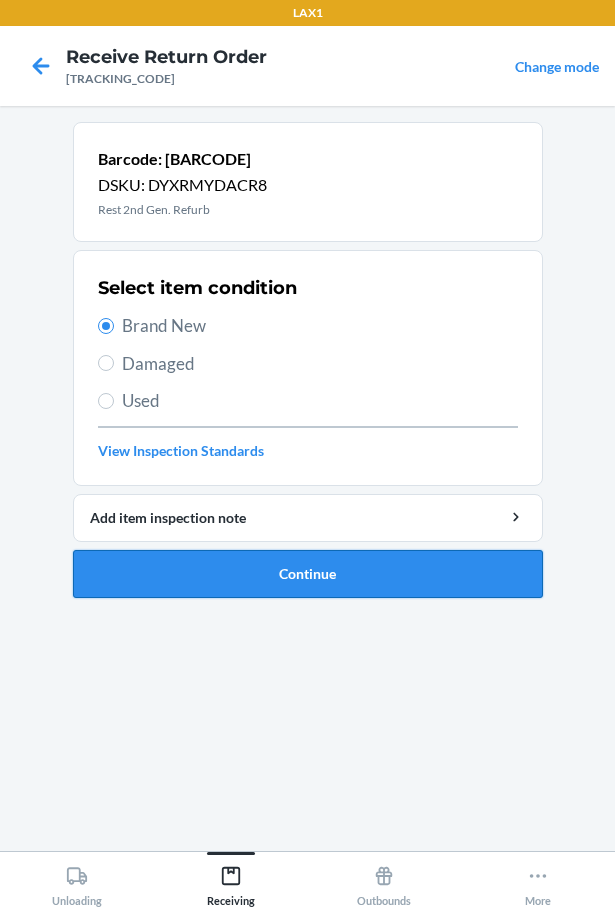 click on "Continue" at bounding box center (308, 574) 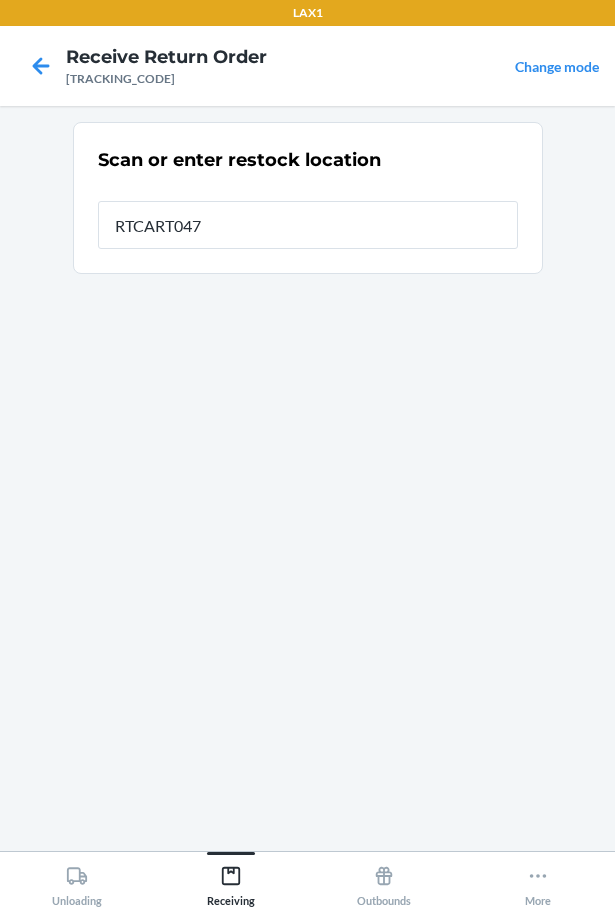 type on "RTCART047" 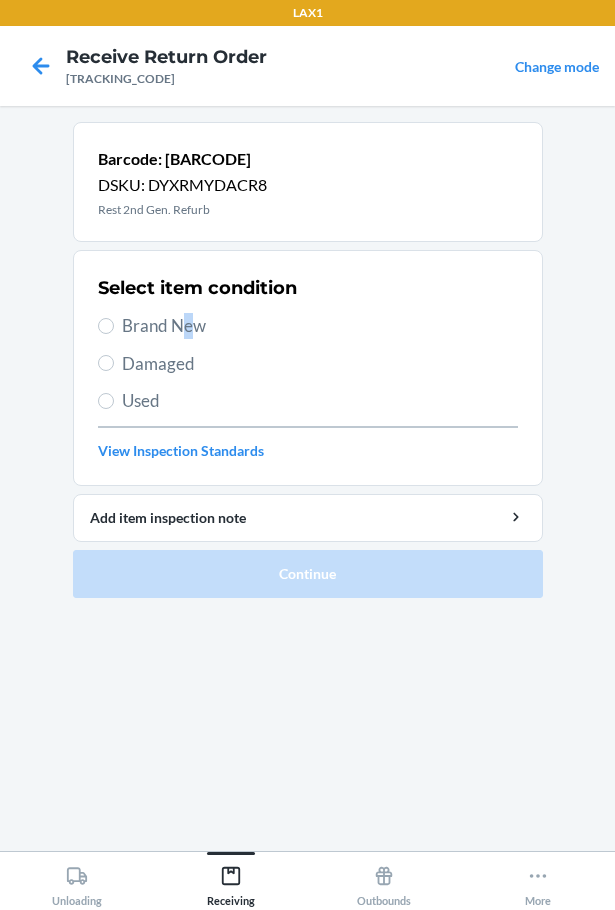 click on "Brand New" at bounding box center (320, 326) 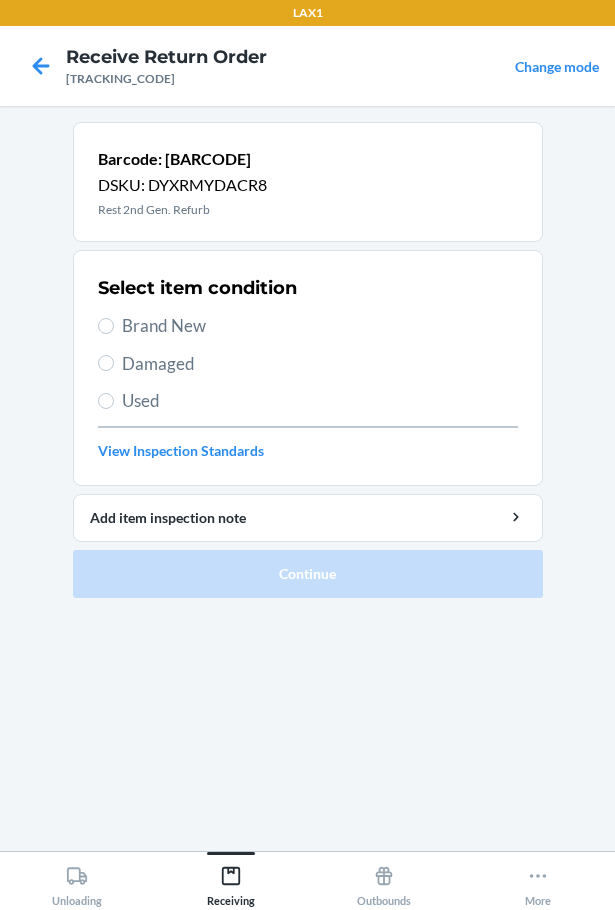 click on "Brand New" at bounding box center (320, 326) 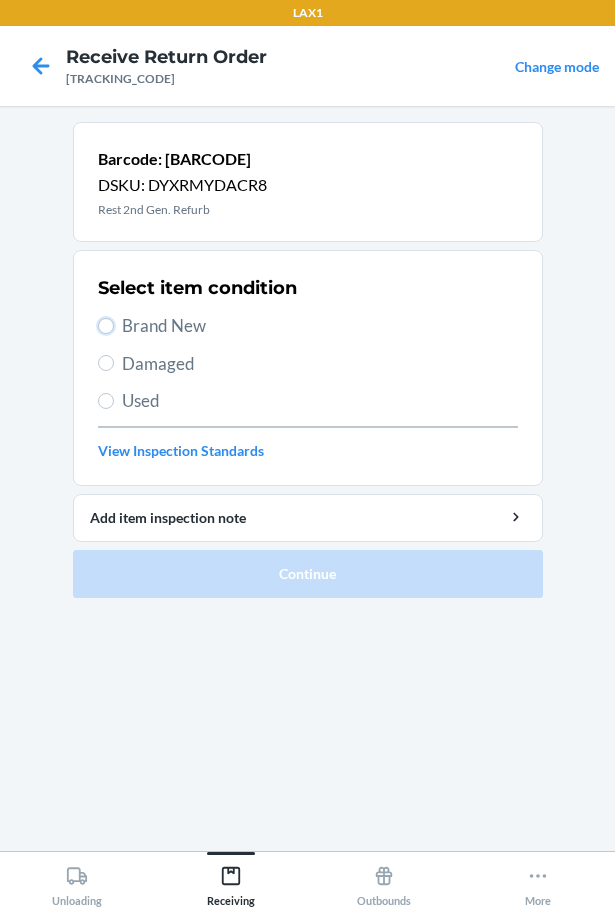 click on "Brand New" at bounding box center (106, 326) 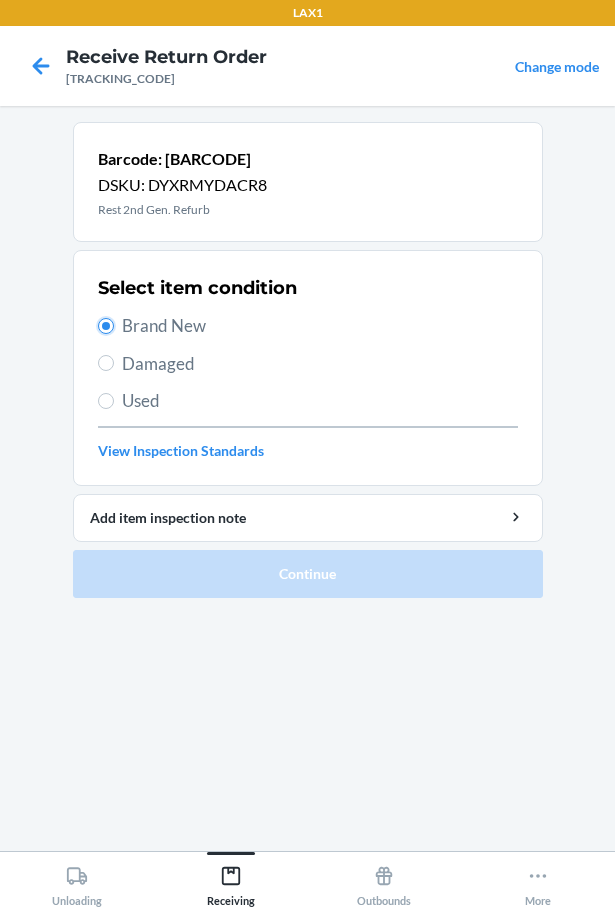 radio on "true" 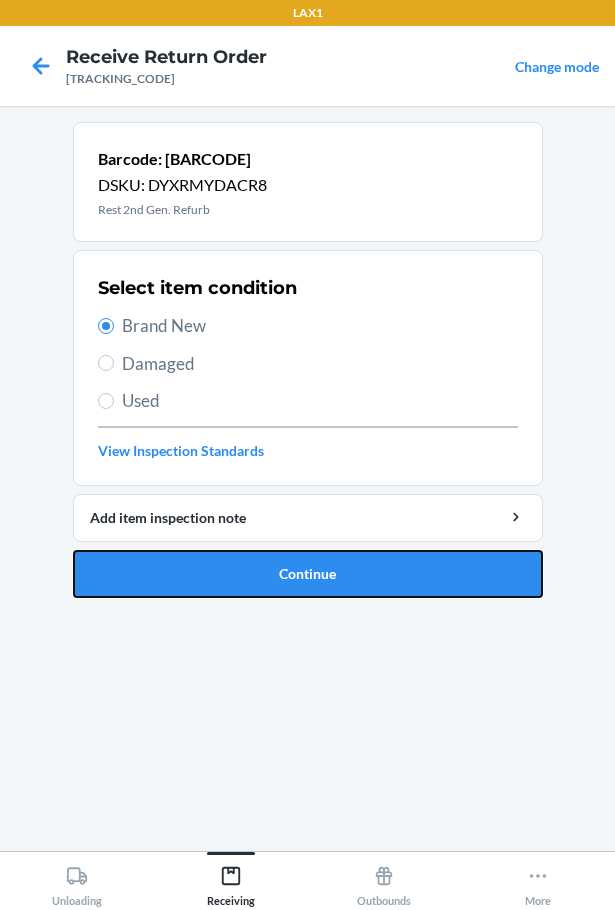 click on "Continue" at bounding box center [308, 574] 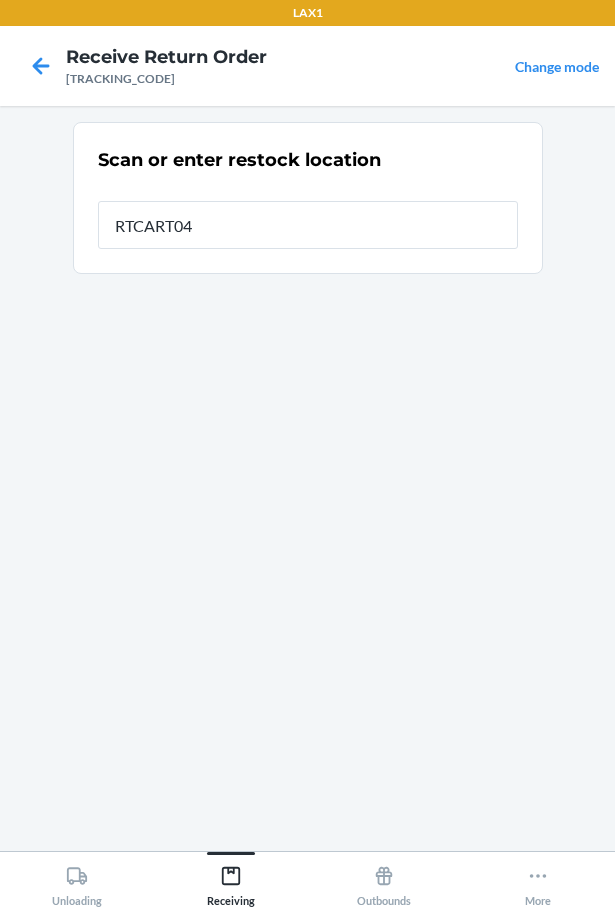 type on "RTCART047" 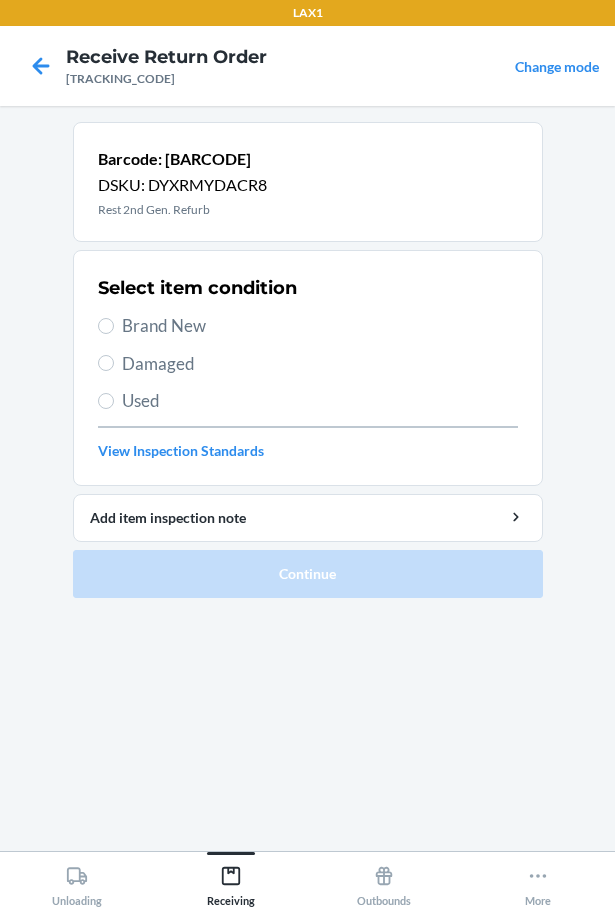 click on "Brand New" at bounding box center [320, 326] 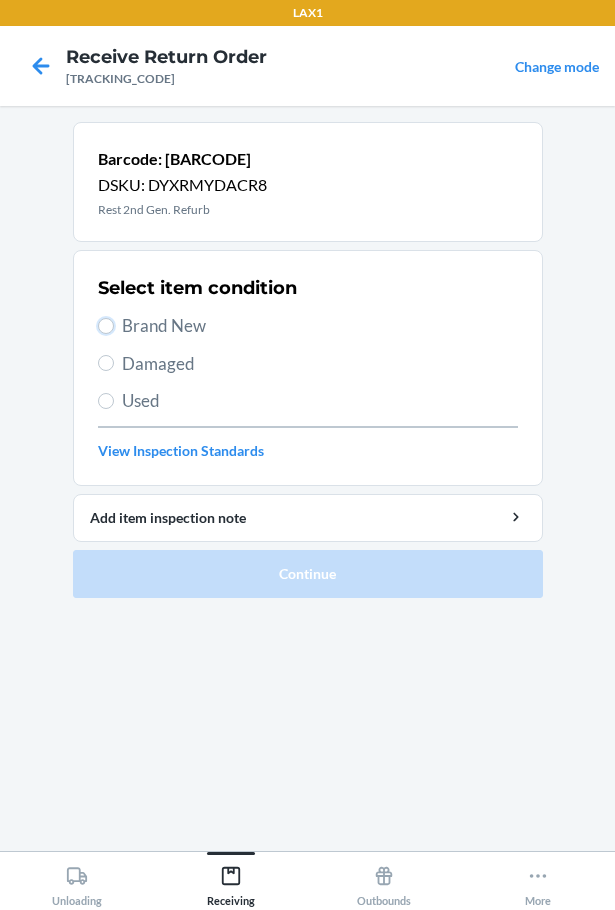 click on "Brand New" at bounding box center [106, 326] 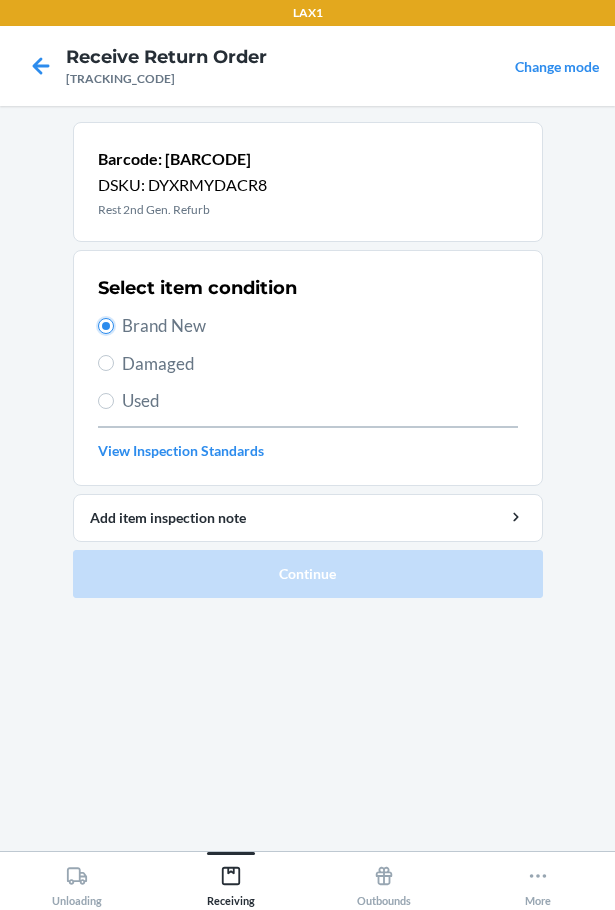 radio on "true" 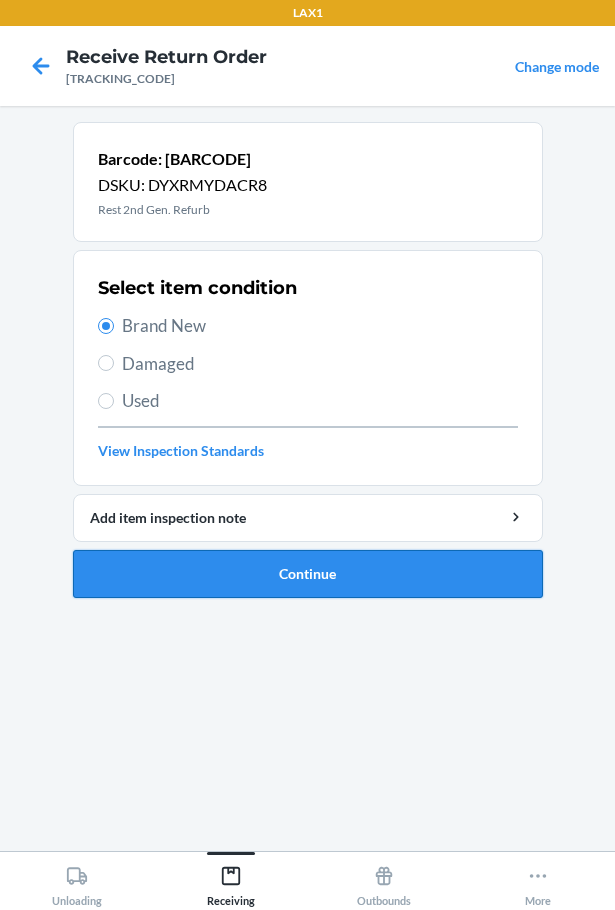 click on "Continue" at bounding box center (308, 574) 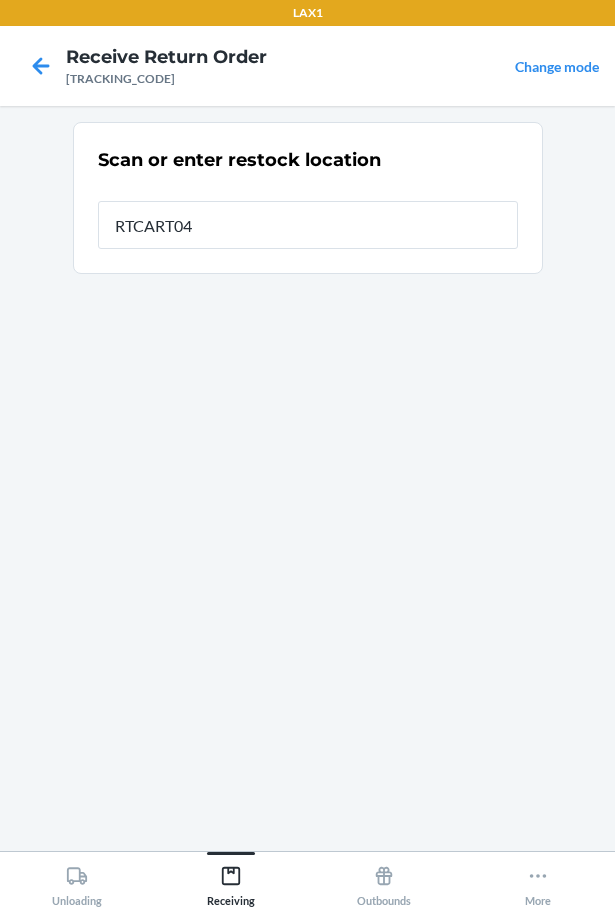 type on "RTCART047" 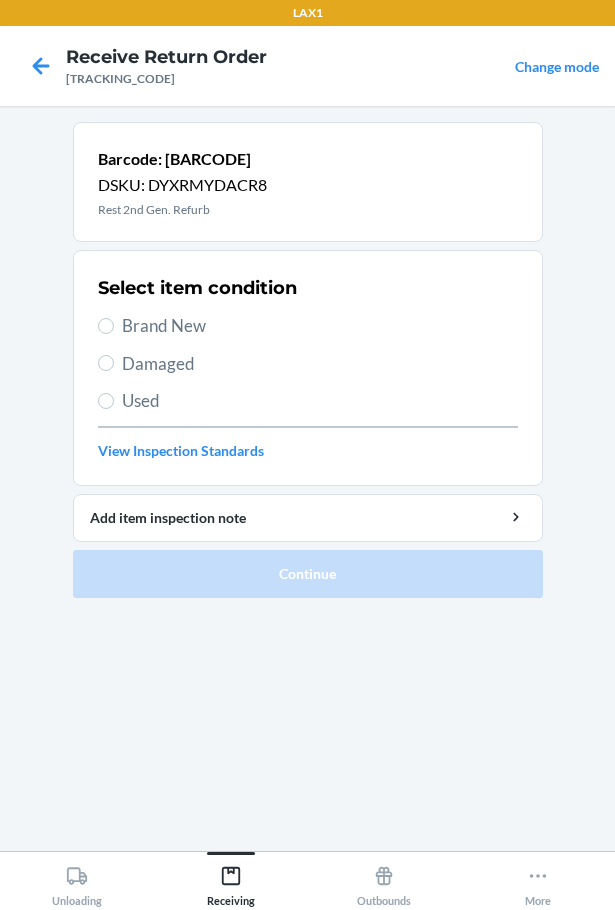 click on "Brand New" at bounding box center [320, 326] 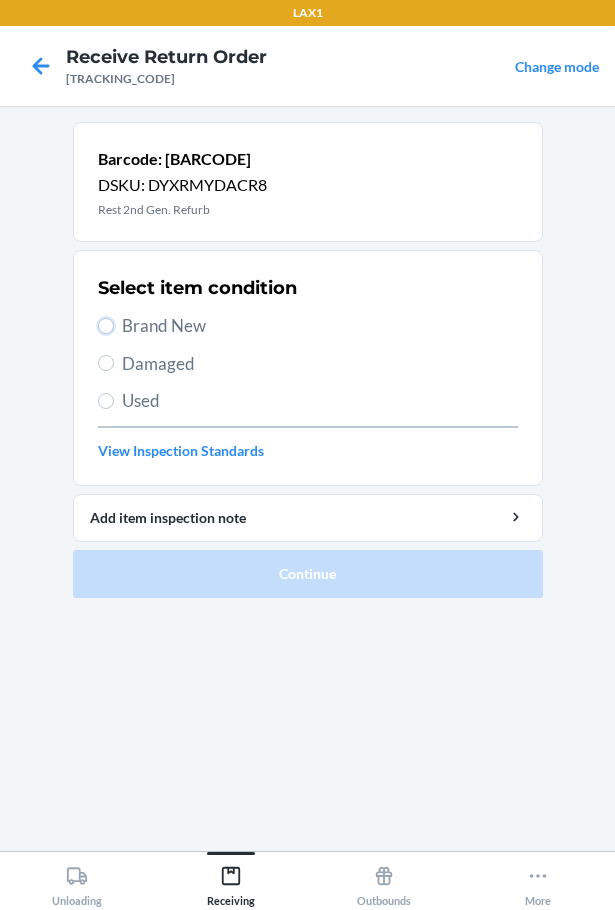 click on "Brand New" at bounding box center (106, 326) 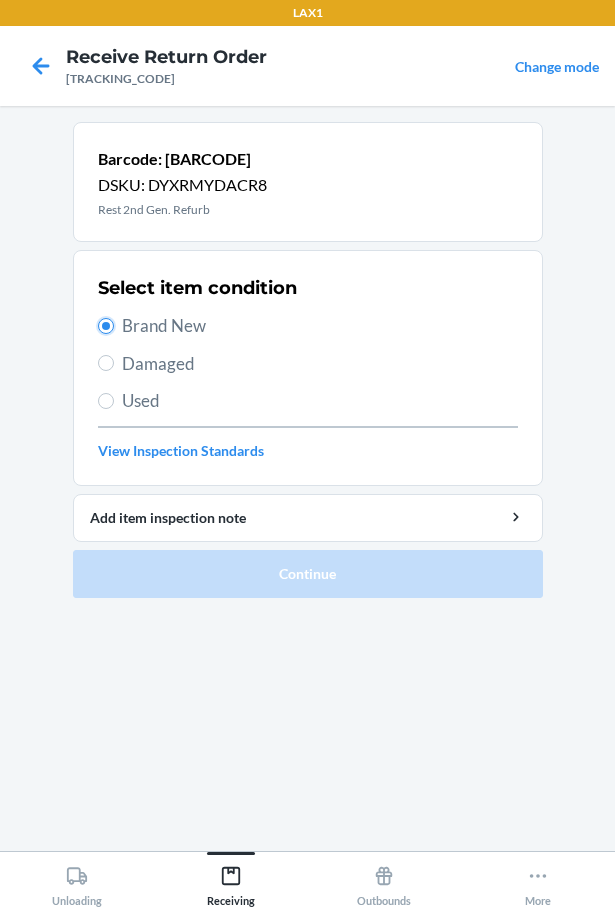 radio on "true" 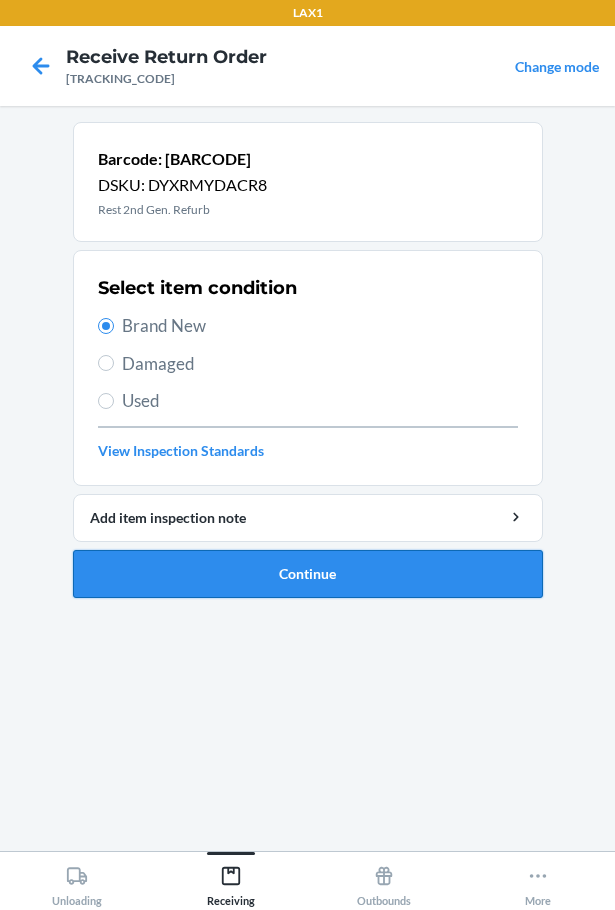 click on "Continue" at bounding box center [308, 574] 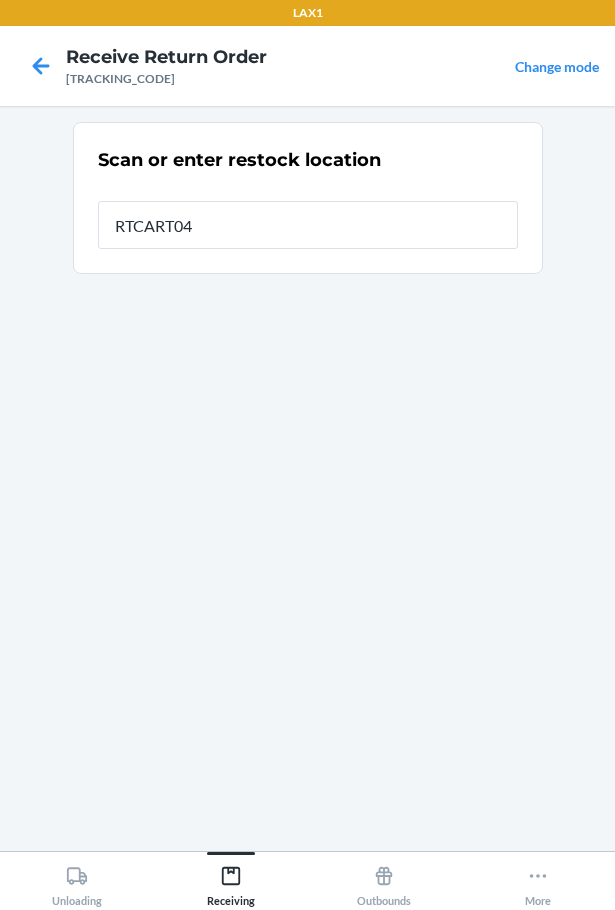 type on "RTCART047" 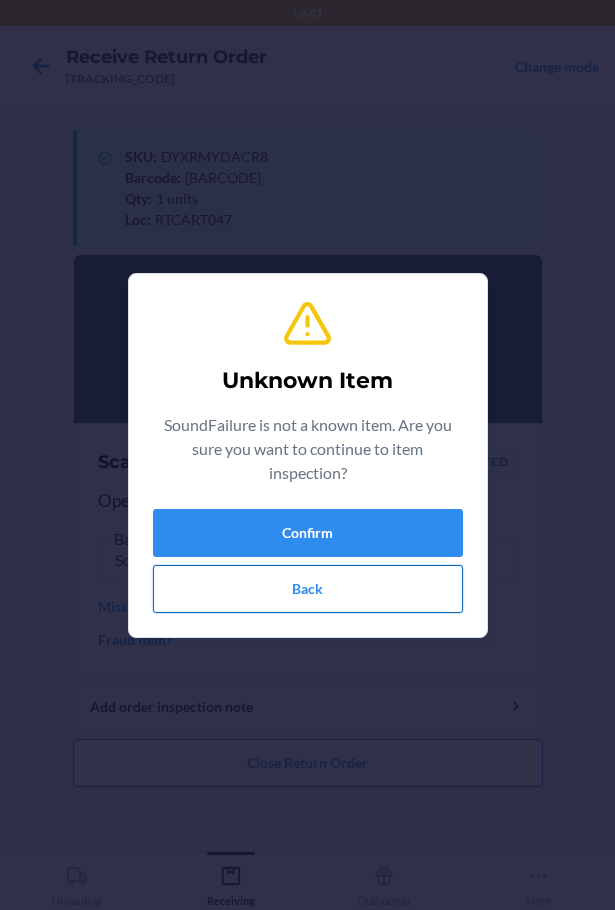 click on "Back" at bounding box center (308, 589) 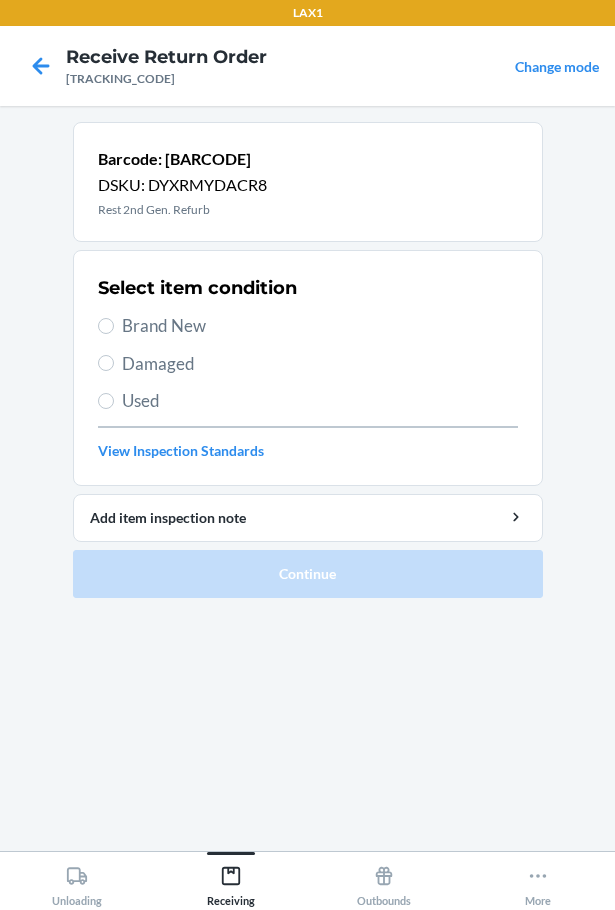 click on "Damaged" at bounding box center (320, 364) 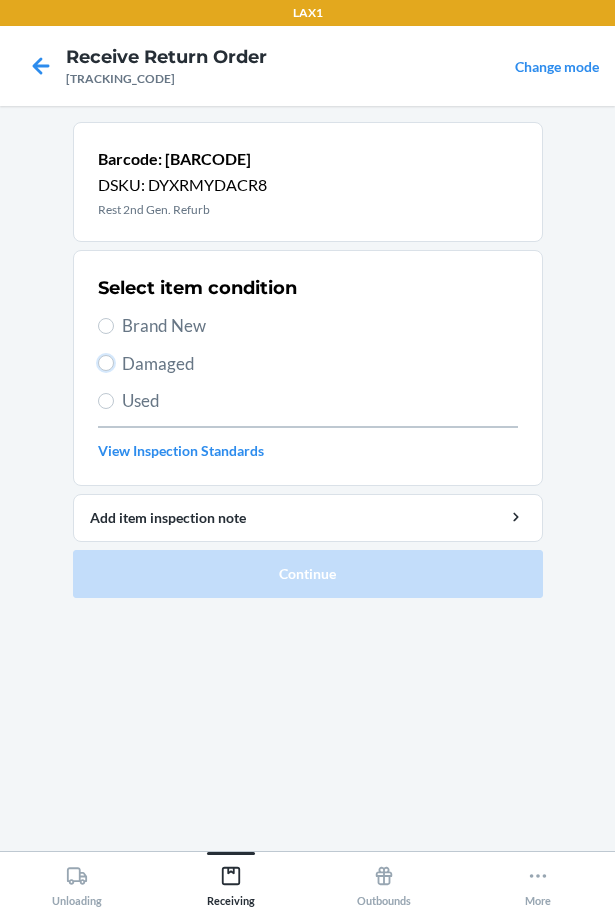 click on "Damaged" at bounding box center (106, 363) 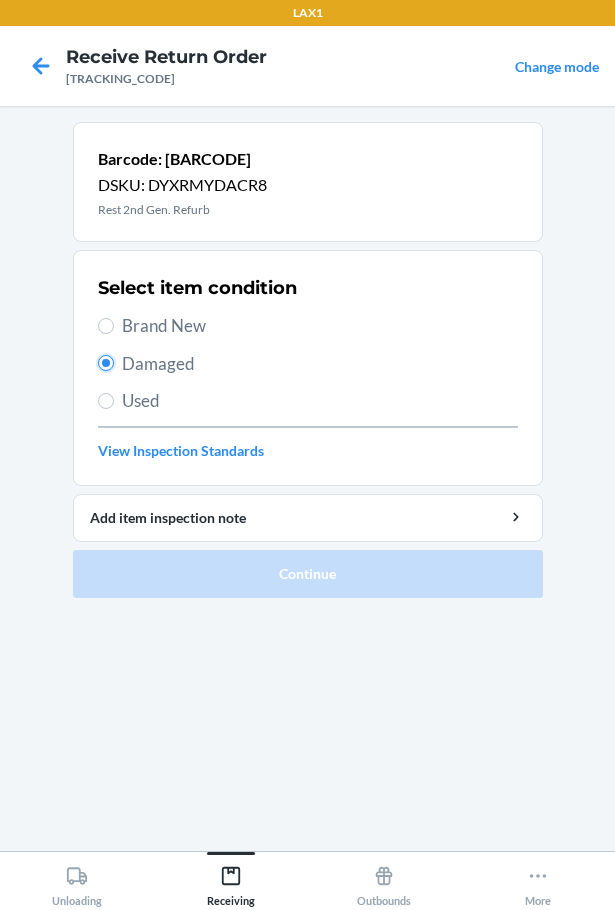 radio on "true" 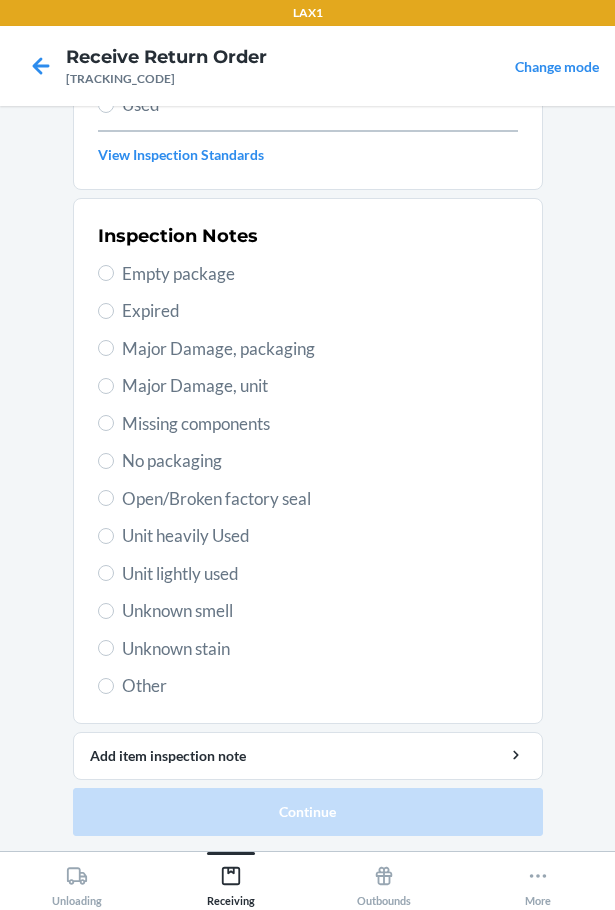 scroll, scrollTop: 297, scrollLeft: 0, axis: vertical 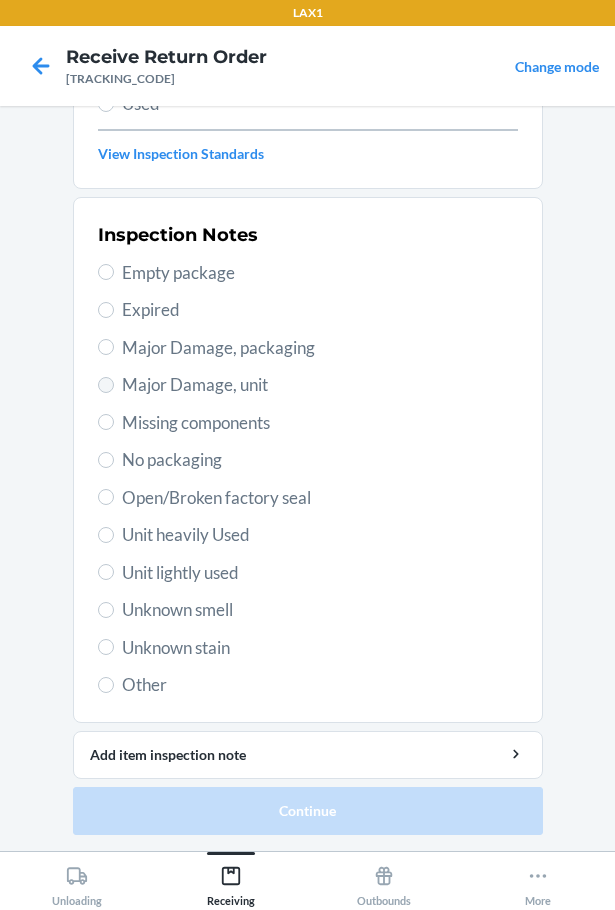 drag, startPoint x: 75, startPoint y: 392, endPoint x: 102, endPoint y: 381, distance: 29.15476 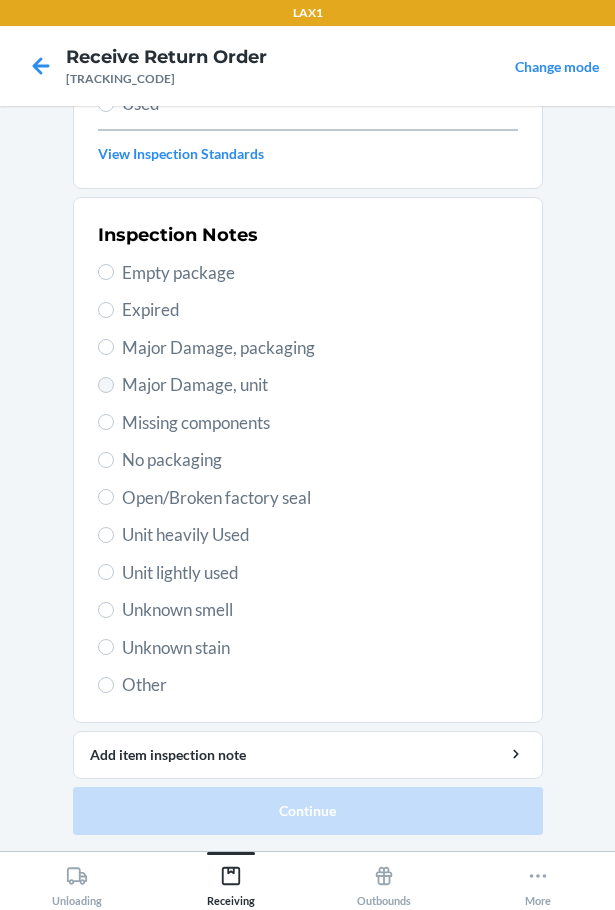 click on "Inspection Notes Empty package Expired Major Damage, packaging Major Damage, unit Missing components No packaging Open/Broken factory seal Unit heavily Used Unit lightly used Unknown smell Unknown stain Other" at bounding box center (308, 460) 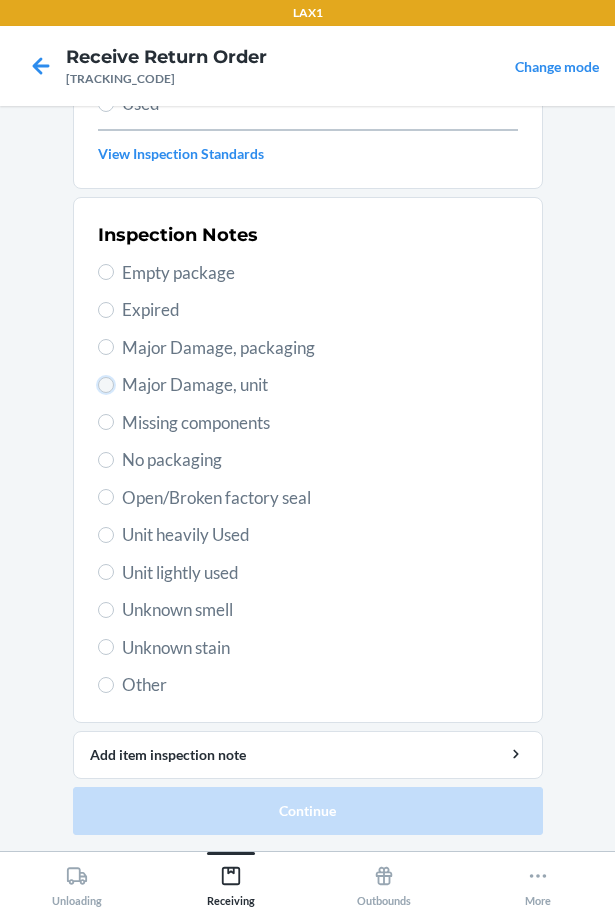 click on "Major Damage, unit" at bounding box center (106, 385) 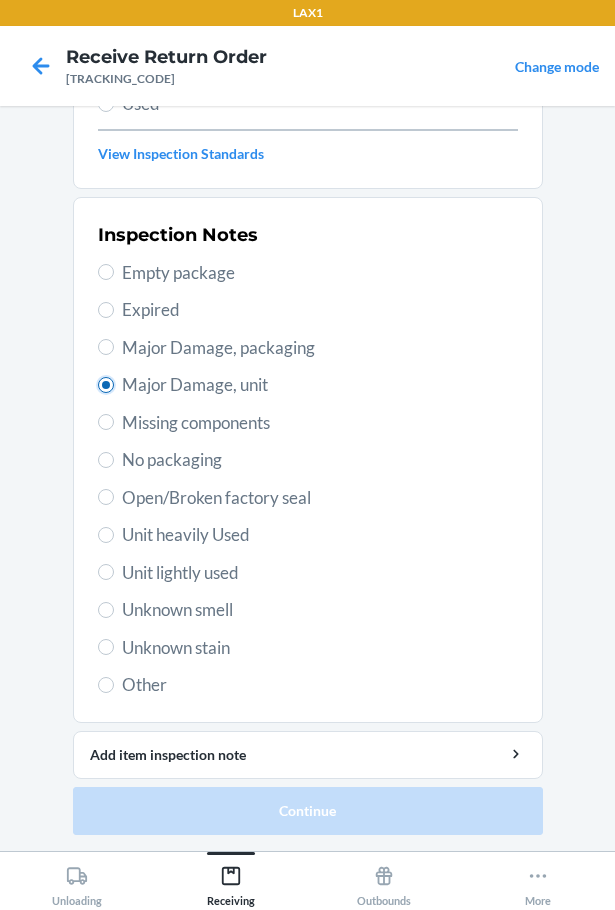 radio on "true" 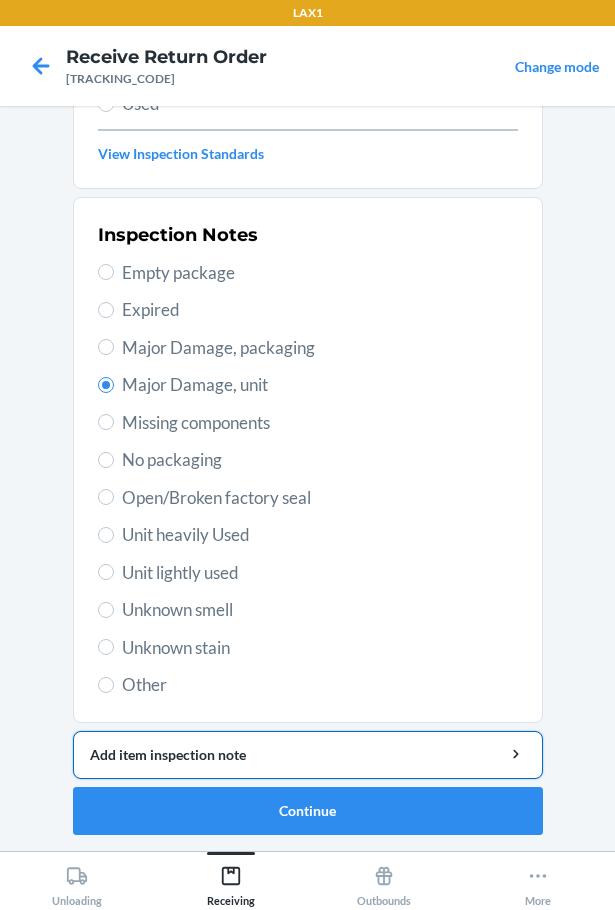 click on "Add item inspection note" at bounding box center [308, 754] 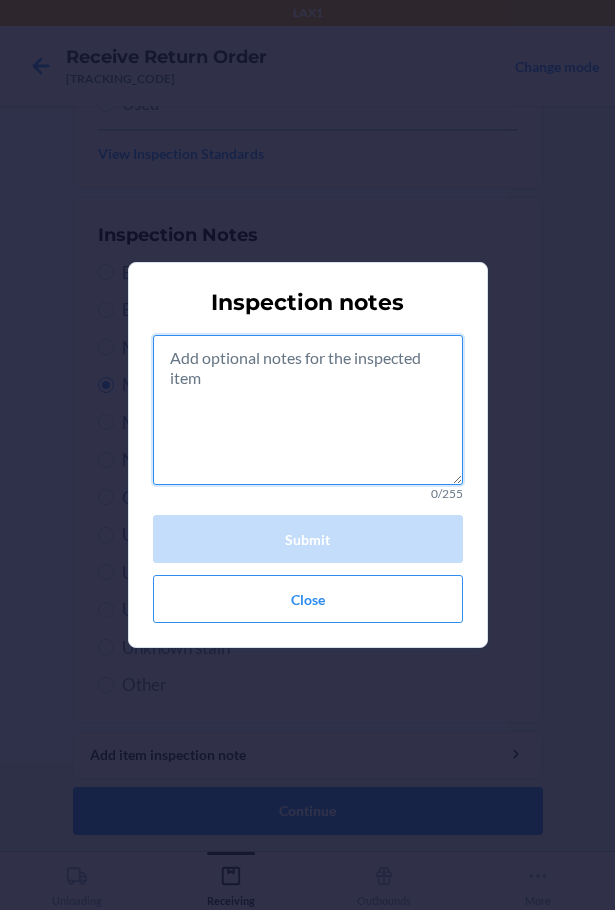 click at bounding box center [308, 410] 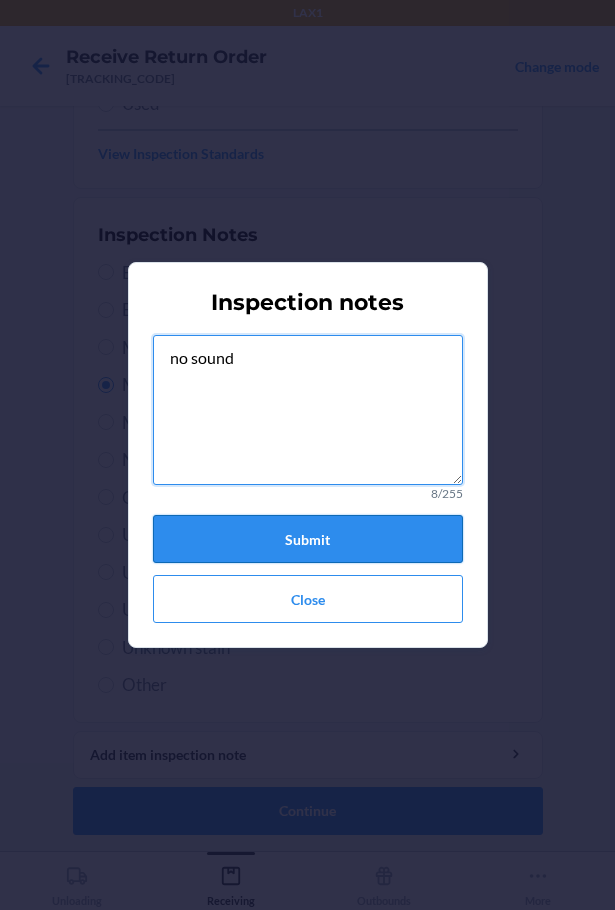 type on "no sound" 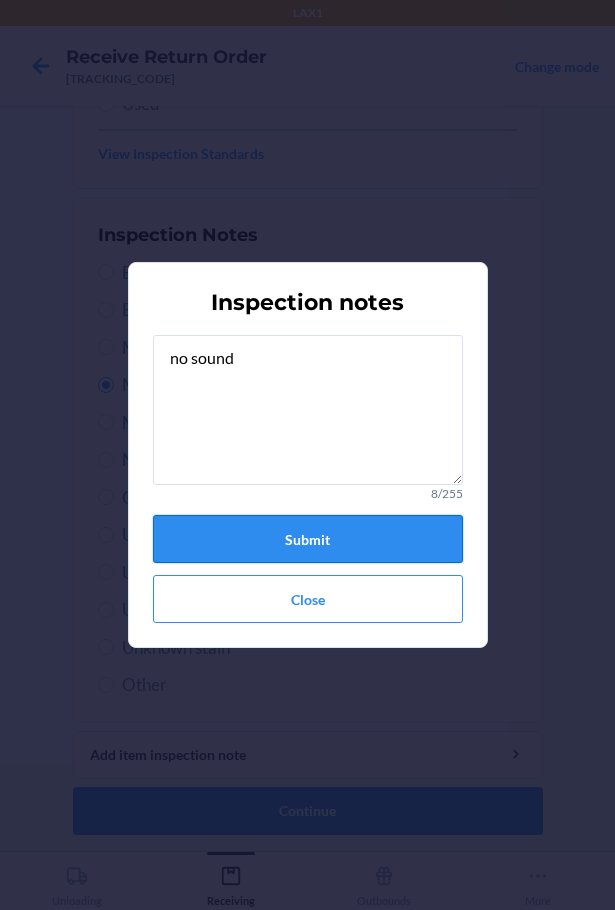 click on "Submit" at bounding box center [308, 539] 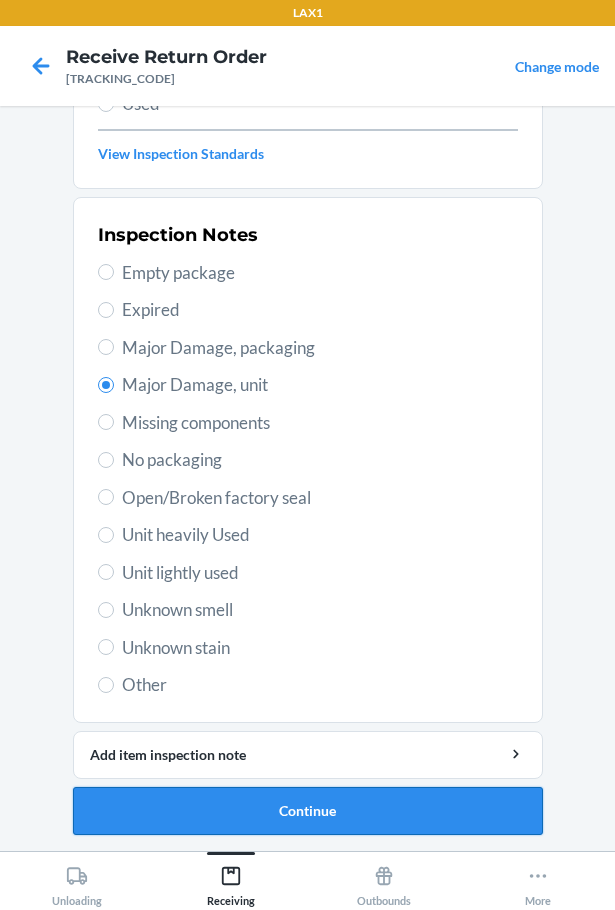 click on "Continue" at bounding box center [308, 811] 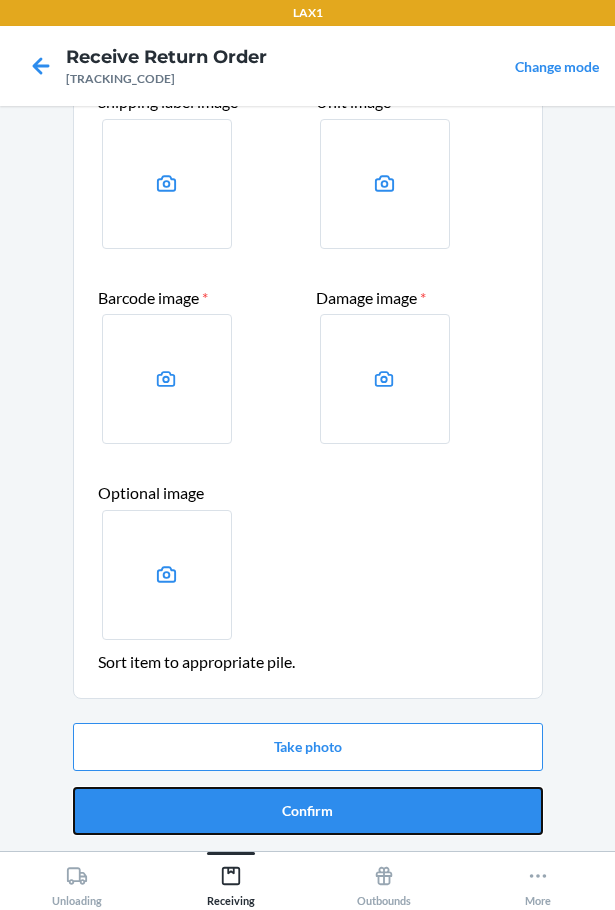 click on "Confirm" at bounding box center [308, 811] 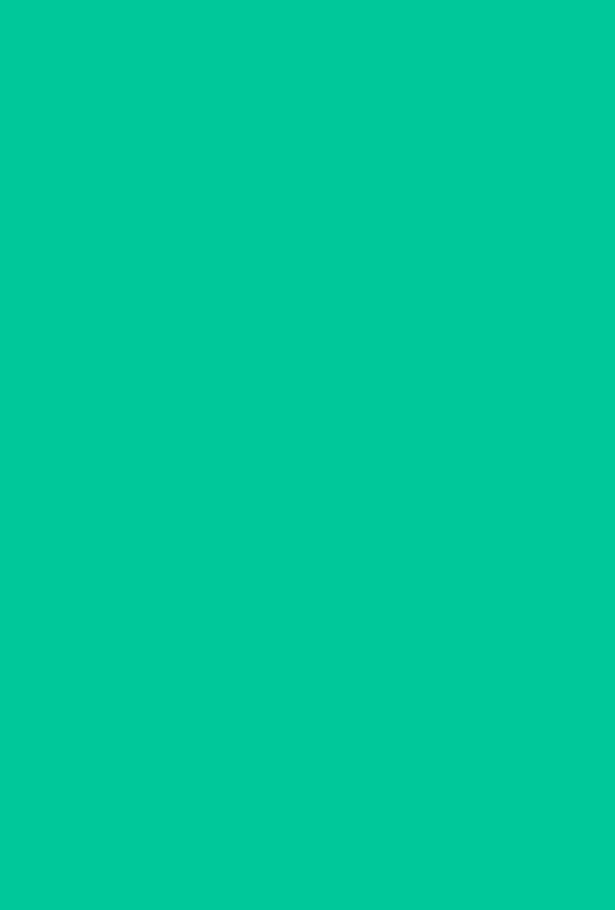 scroll, scrollTop: 0, scrollLeft: 0, axis: both 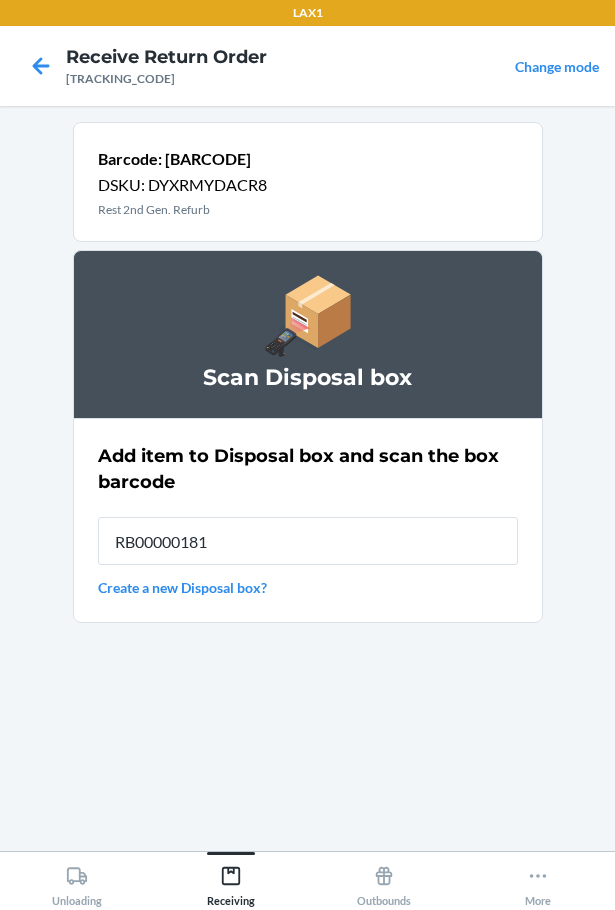 type on "RB000001819" 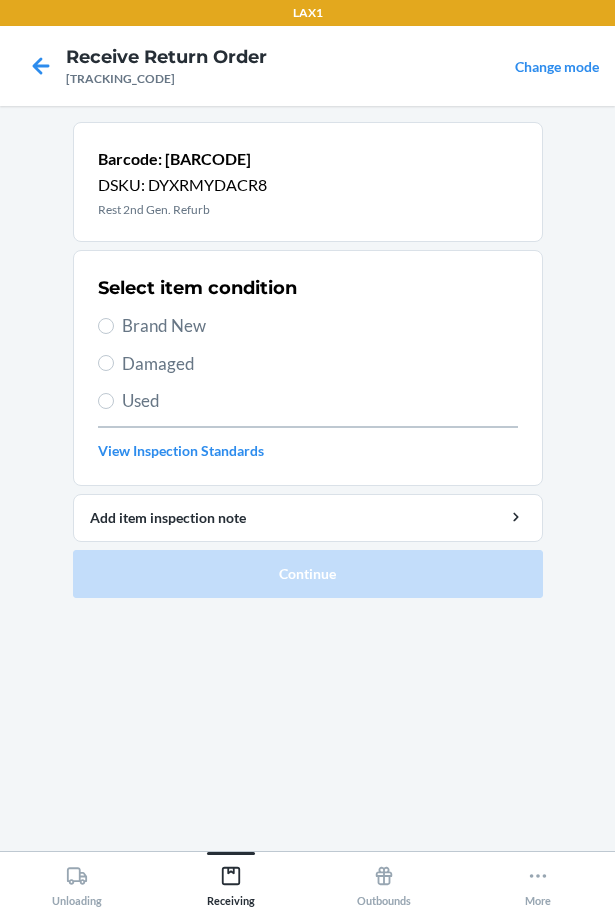 click on "Damaged" at bounding box center (320, 364) 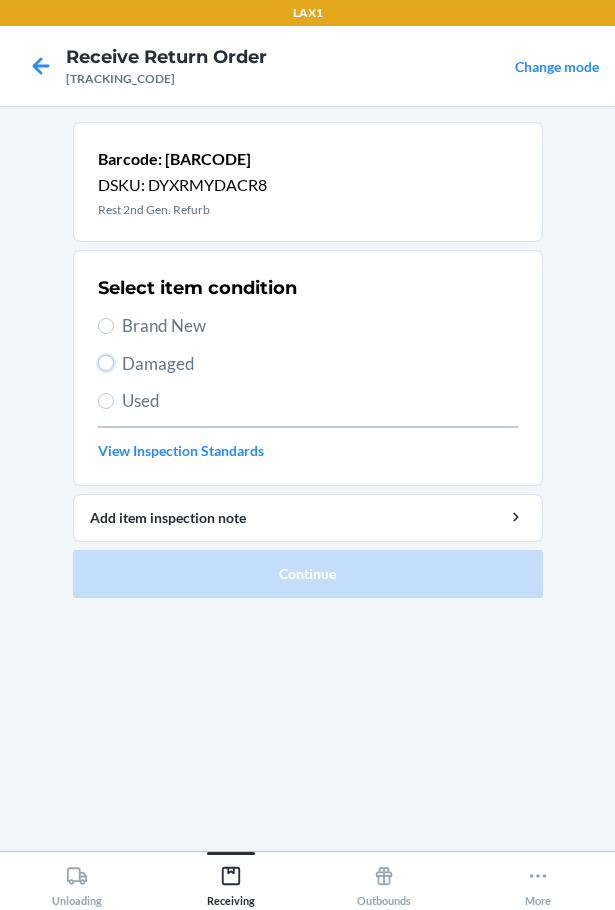 click on "Damaged" at bounding box center (106, 363) 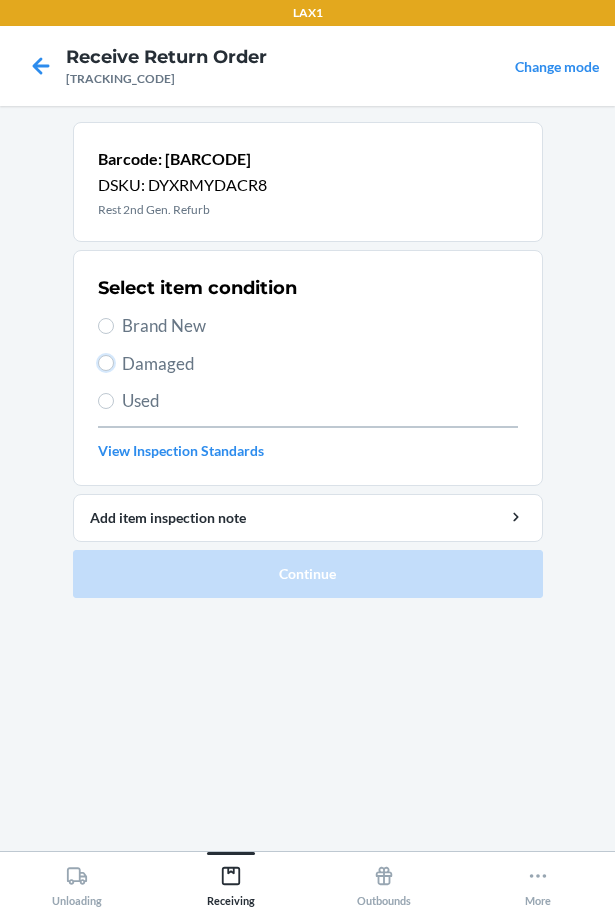 radio on "true" 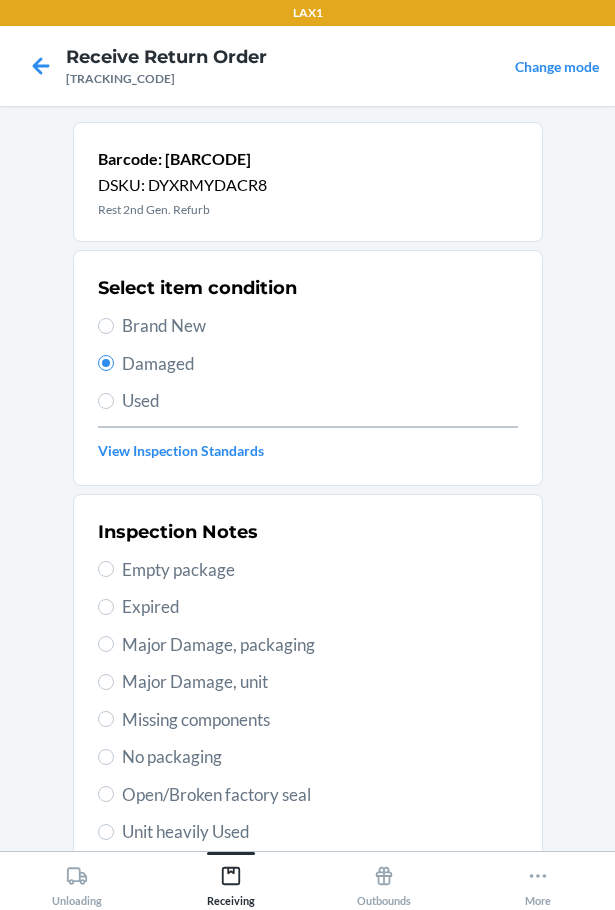 click on "Major Damage, unit" at bounding box center [308, 682] 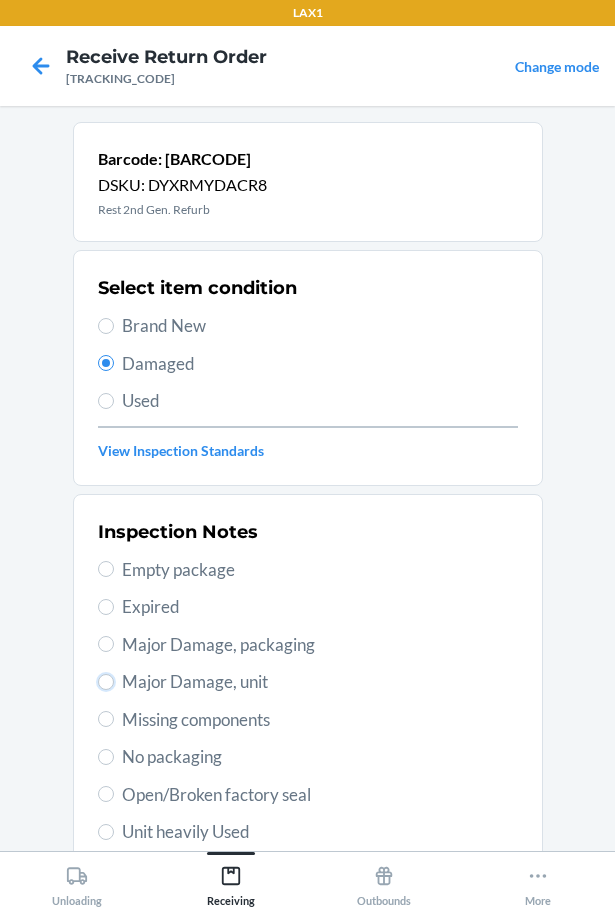 click on "Major Damage, unit" at bounding box center [106, 682] 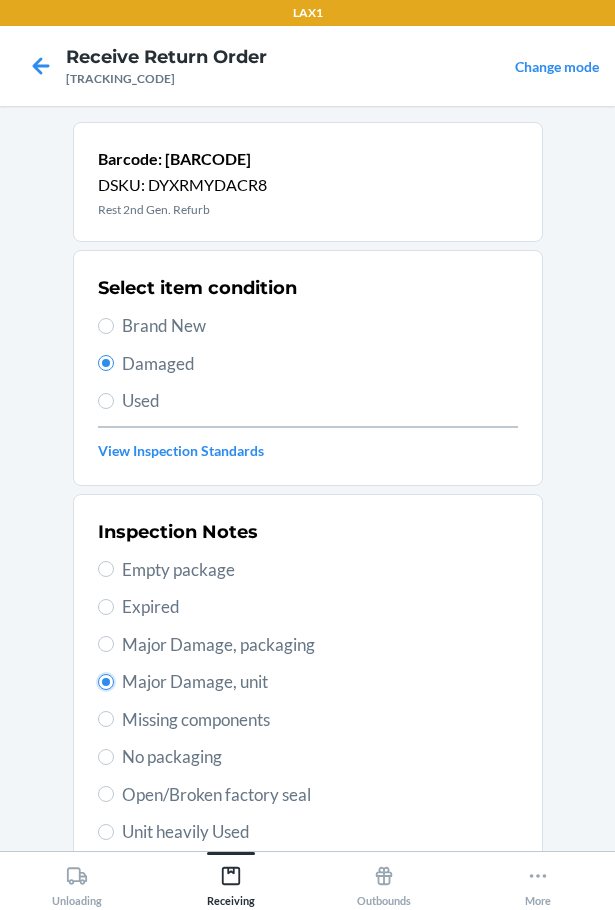 radio on "true" 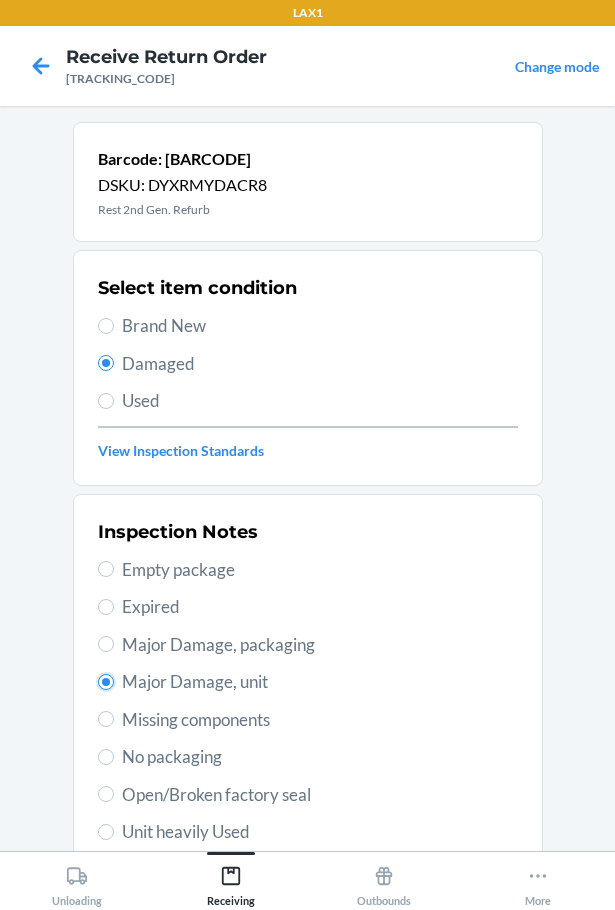 scroll, scrollTop: 297, scrollLeft: 0, axis: vertical 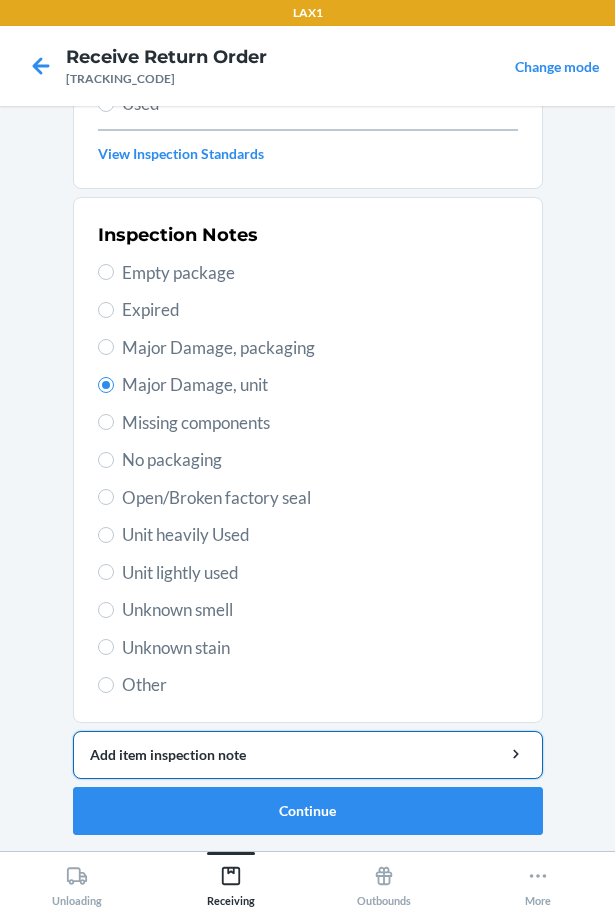 click on "Add item inspection note" at bounding box center [308, 754] 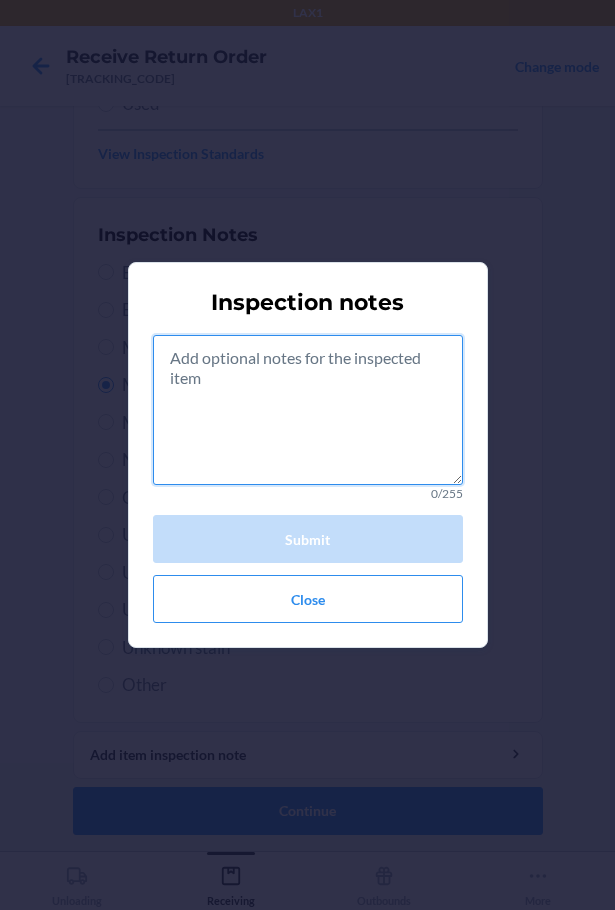 click at bounding box center (308, 410) 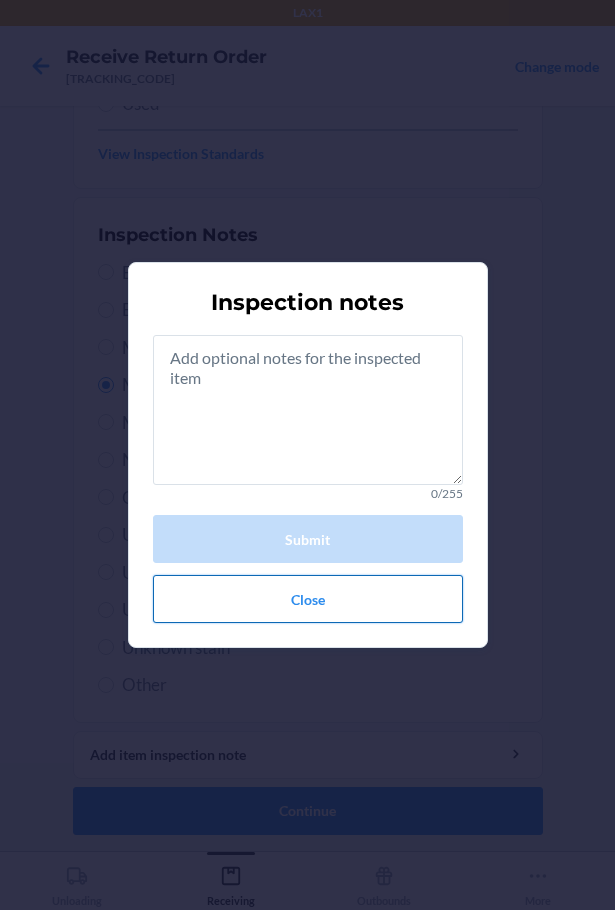 click on "Close" at bounding box center [308, 599] 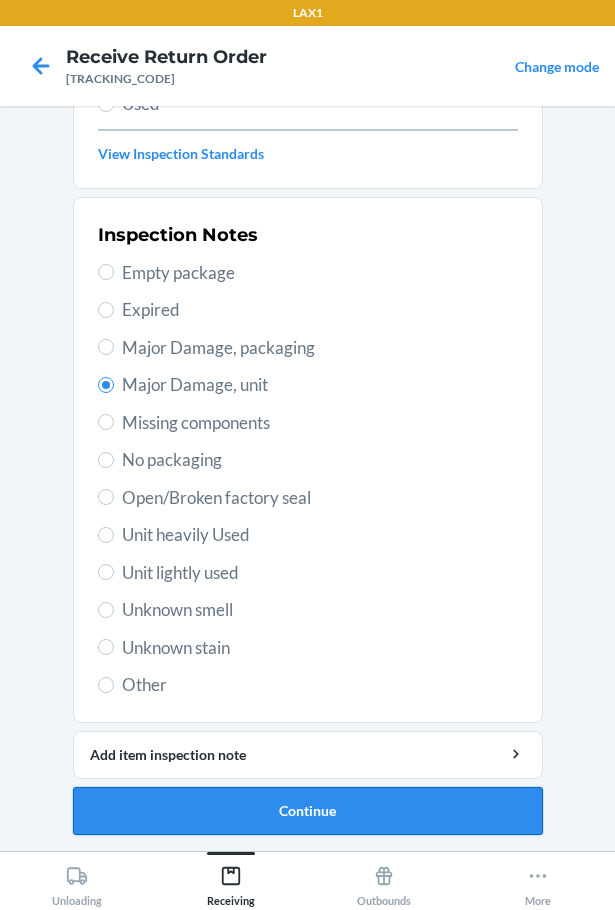 click on "Continue" at bounding box center [308, 811] 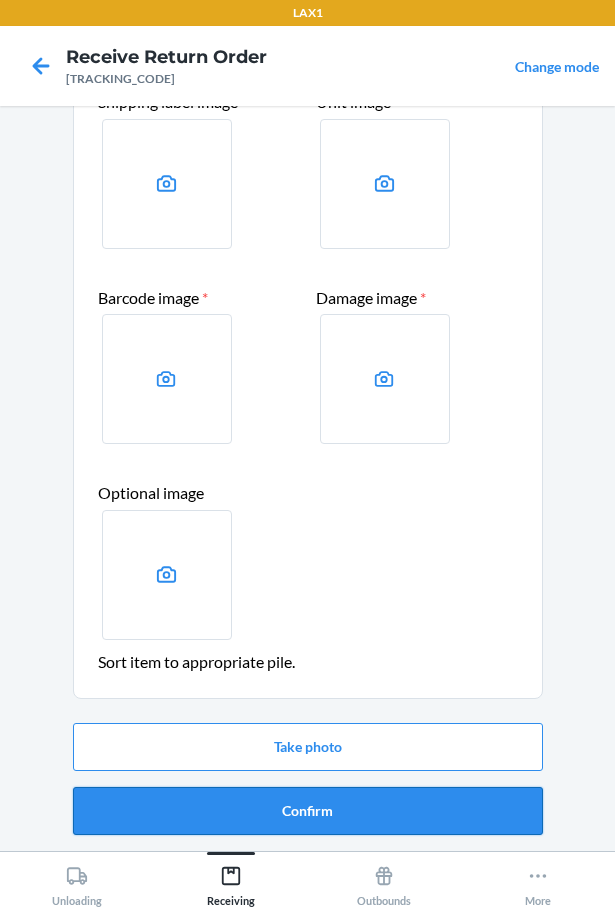 click on "Confirm" at bounding box center (308, 811) 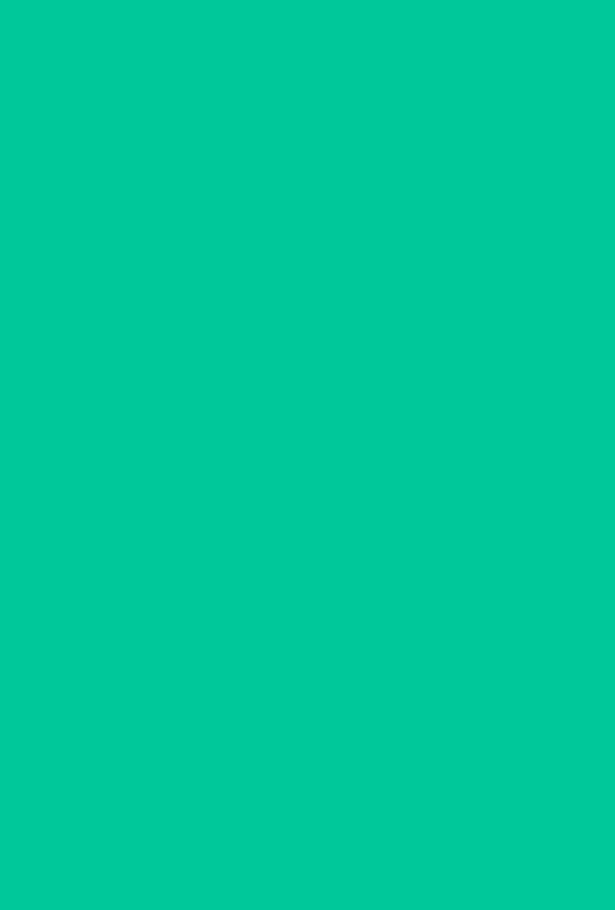 scroll, scrollTop: 0, scrollLeft: 0, axis: both 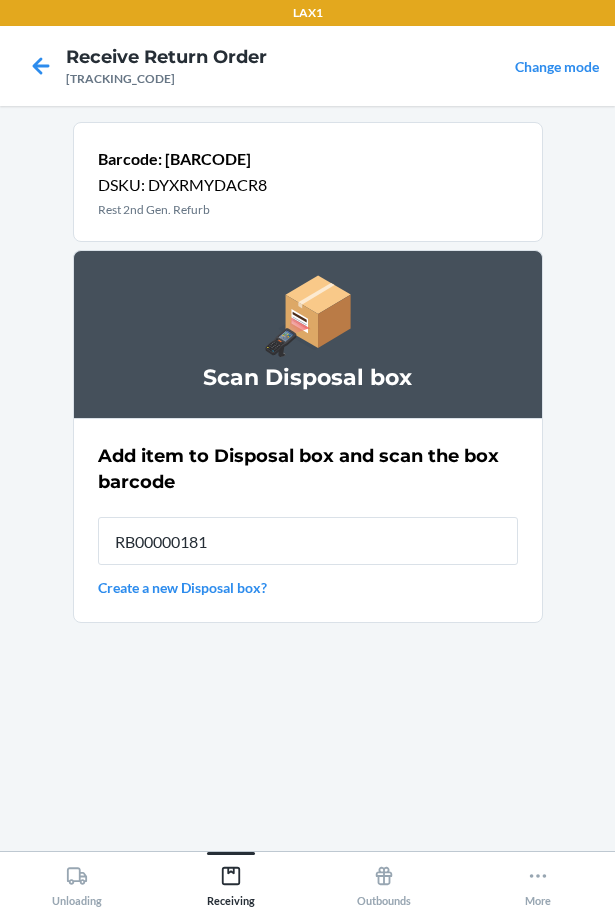 type on "RB000001819" 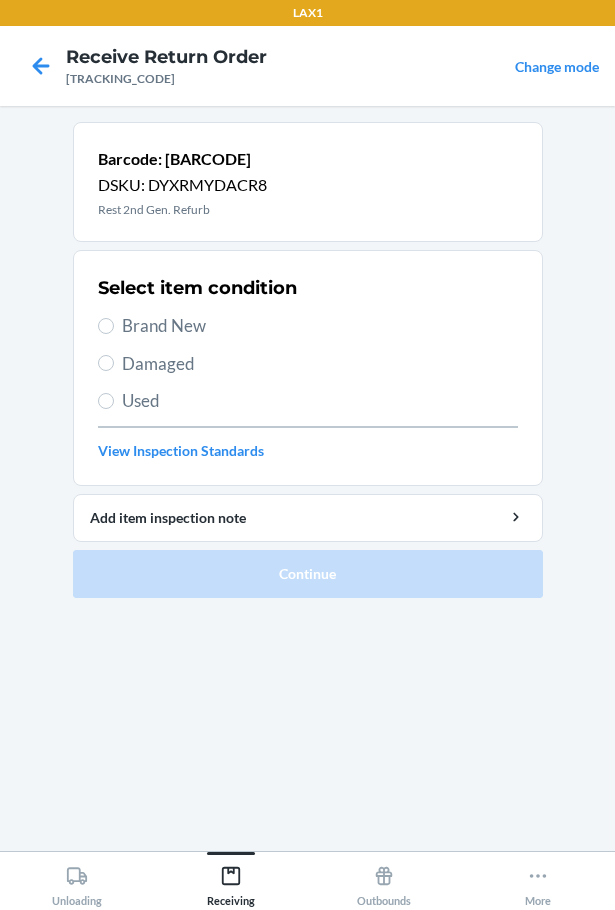 click on "Damaged" at bounding box center [320, 364] 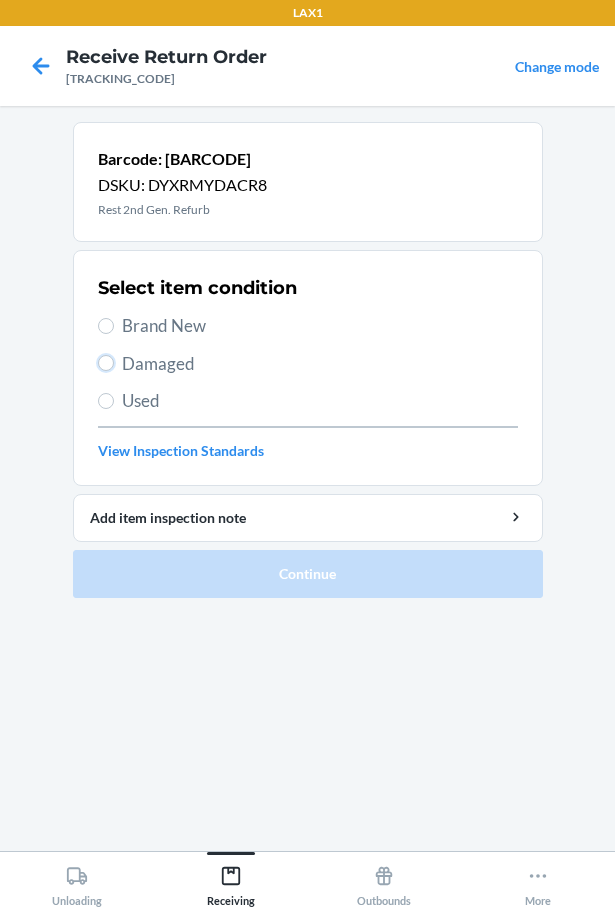 click on "Damaged" at bounding box center (106, 363) 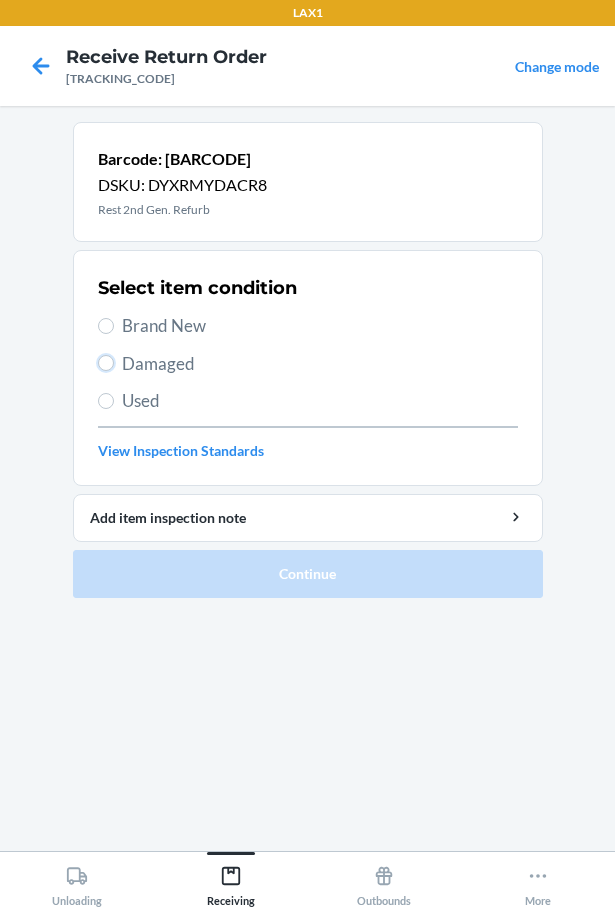 radio on "true" 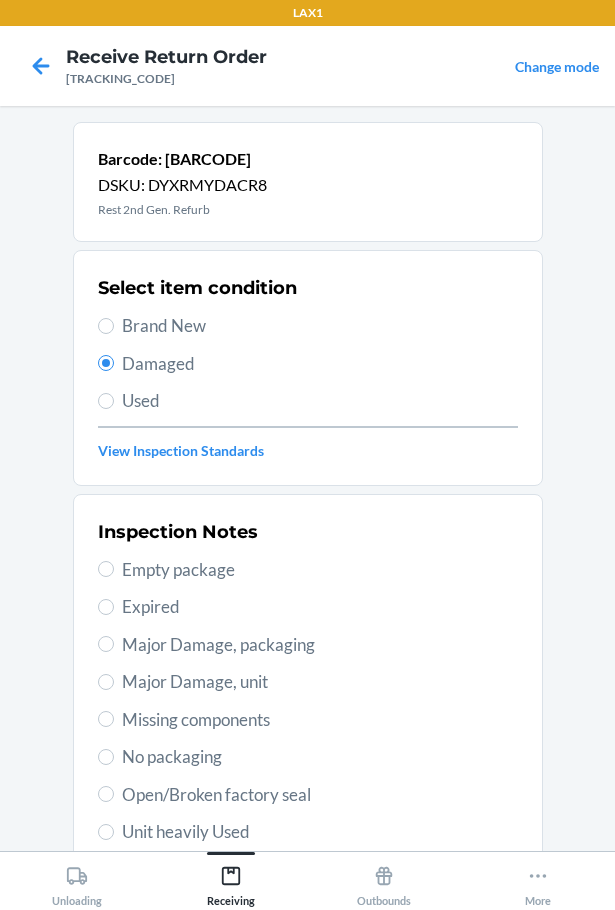 click on "Major Damage, unit" at bounding box center (308, 682) 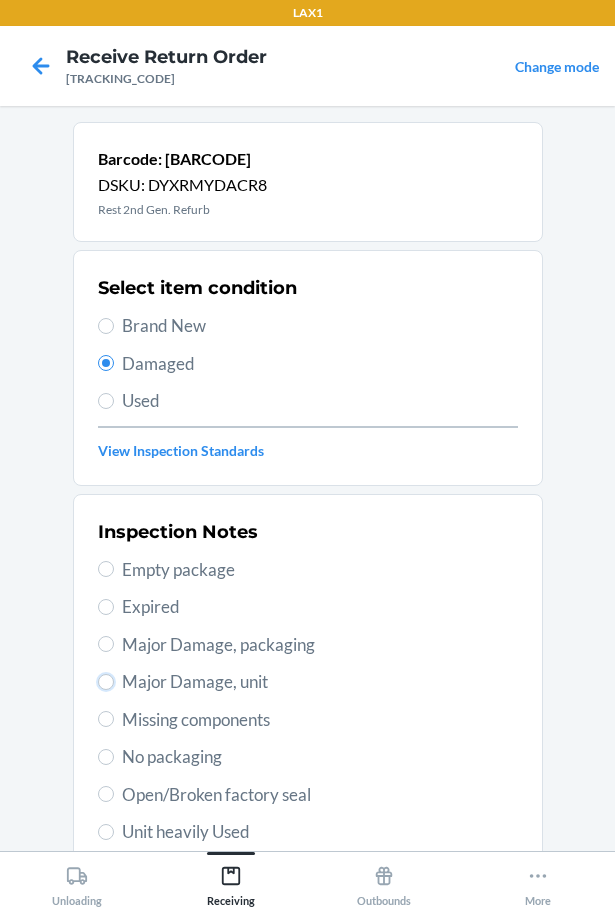 click on "Major Damage, unit" at bounding box center [106, 682] 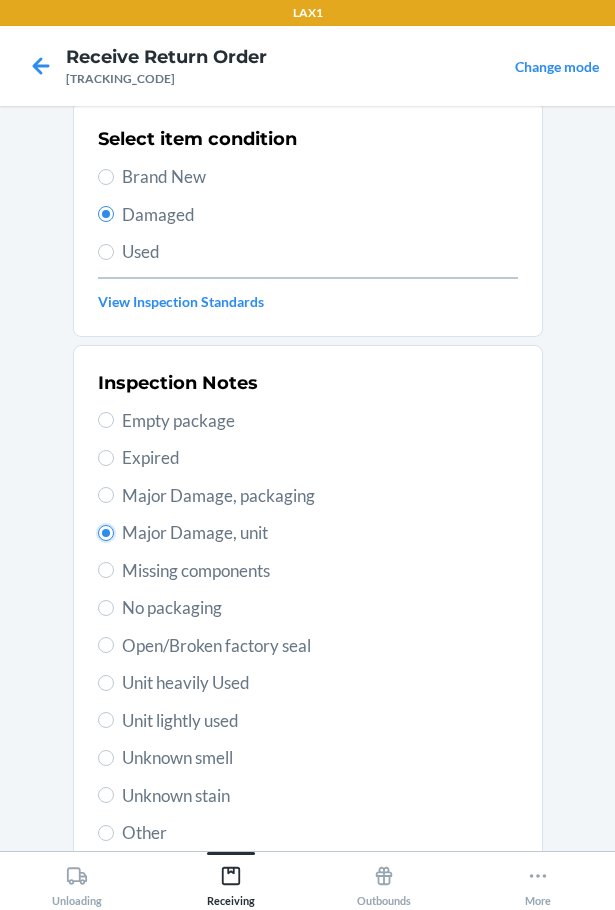 scroll, scrollTop: 297, scrollLeft: 0, axis: vertical 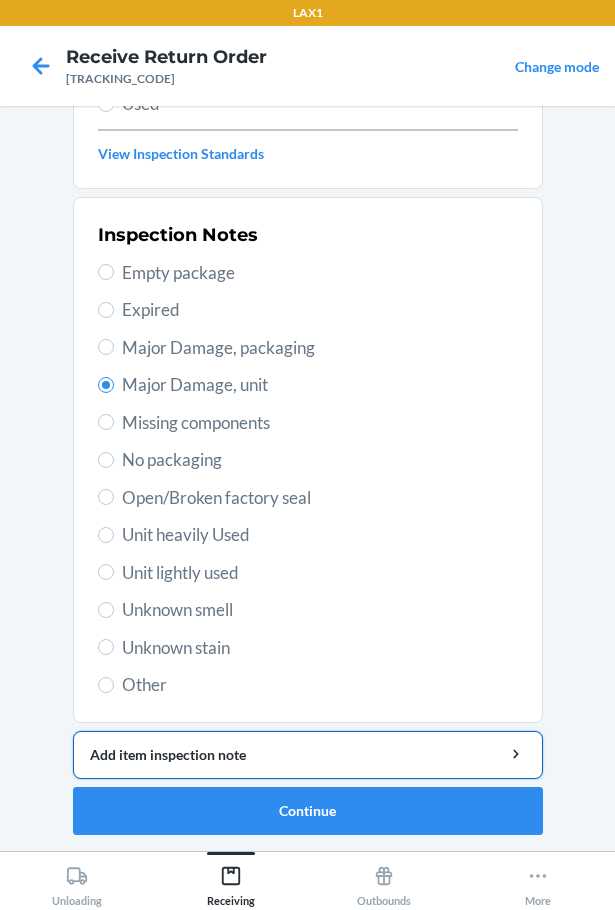 click on "Add item inspection note" at bounding box center [308, 755] 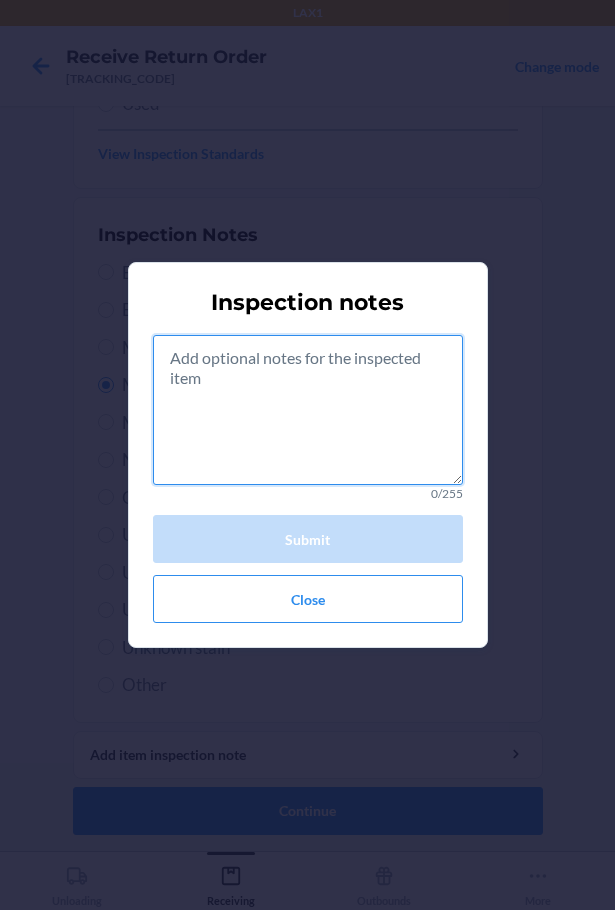 click at bounding box center (308, 410) 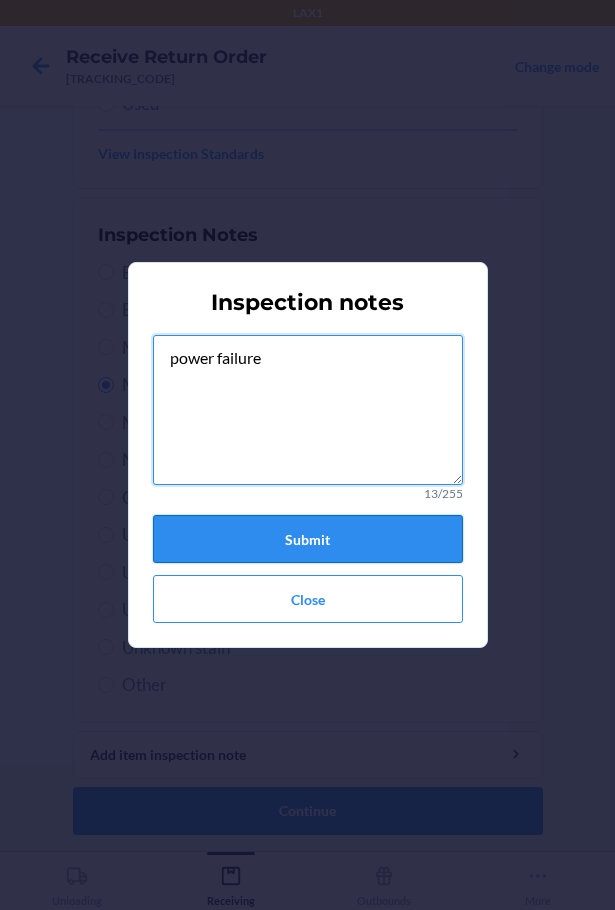 type on "power failure" 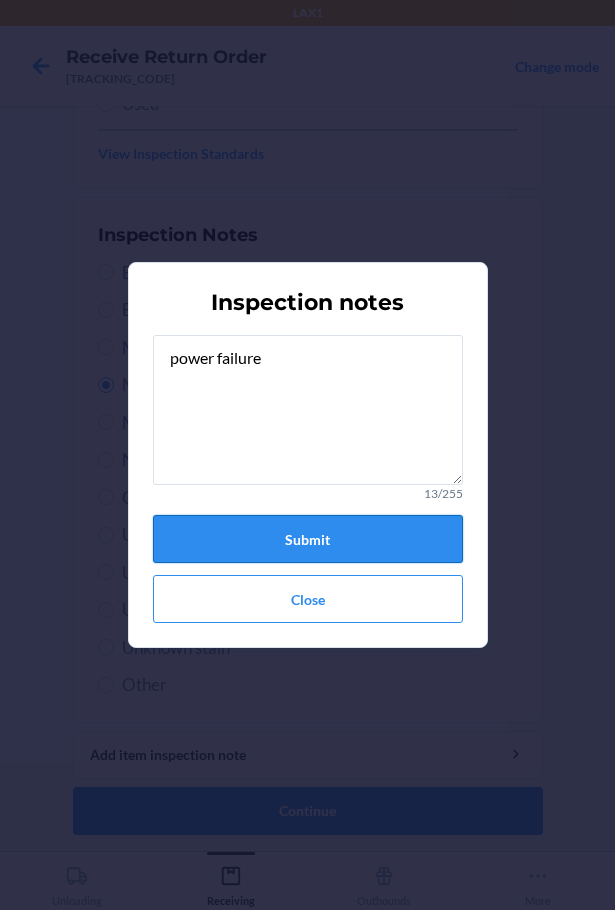 click on "Submit" at bounding box center (308, 539) 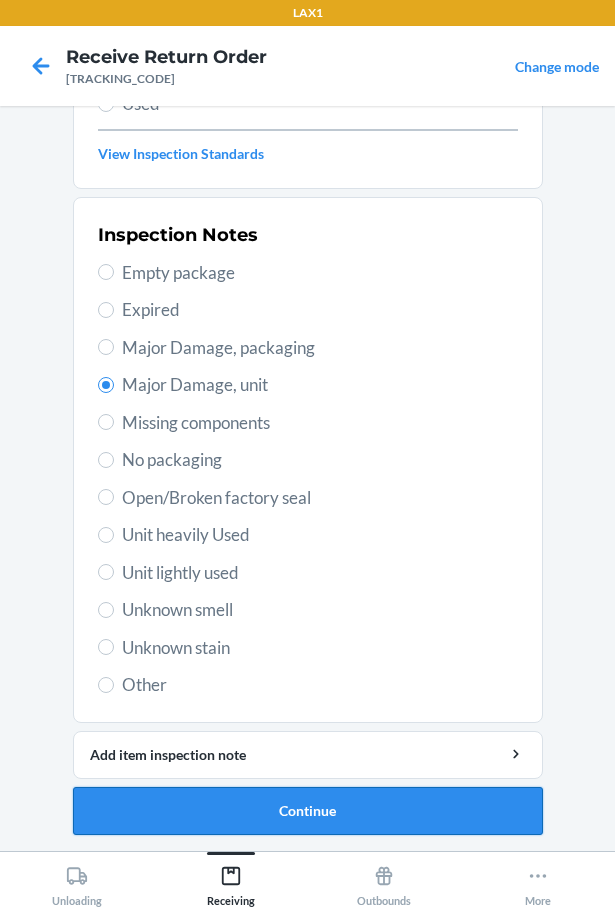 click on "Continue" at bounding box center [308, 811] 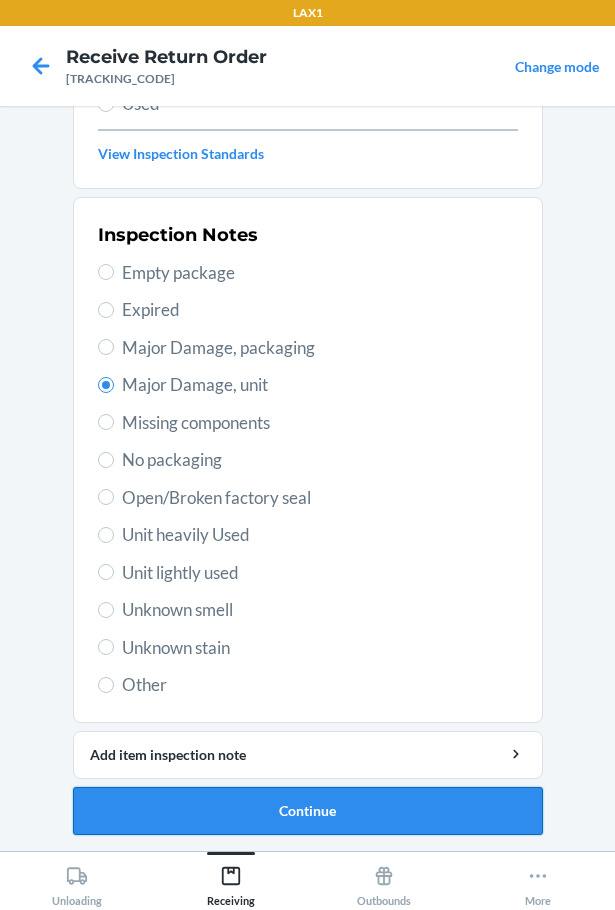 scroll, scrollTop: 120, scrollLeft: 0, axis: vertical 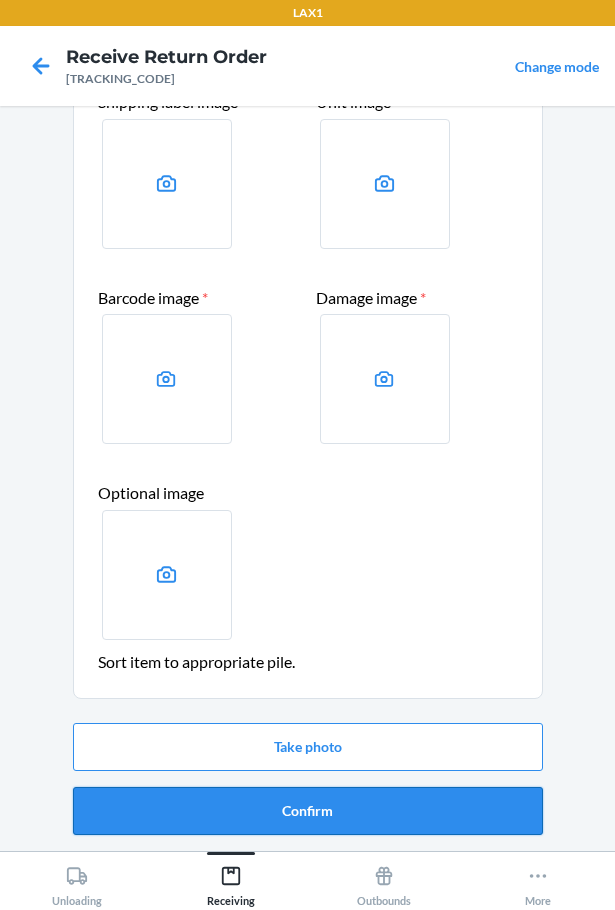 click on "Confirm" at bounding box center [308, 811] 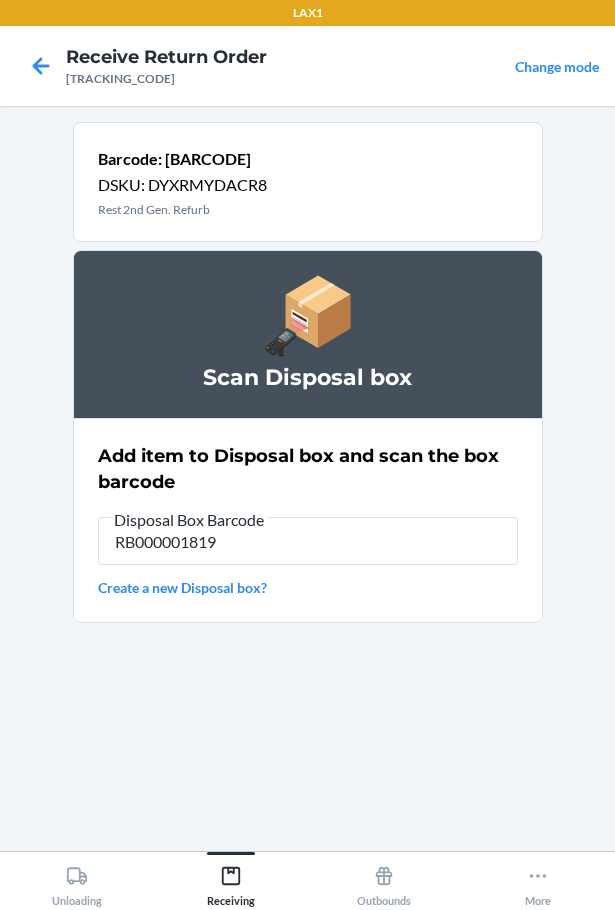 type on "RB000001819" 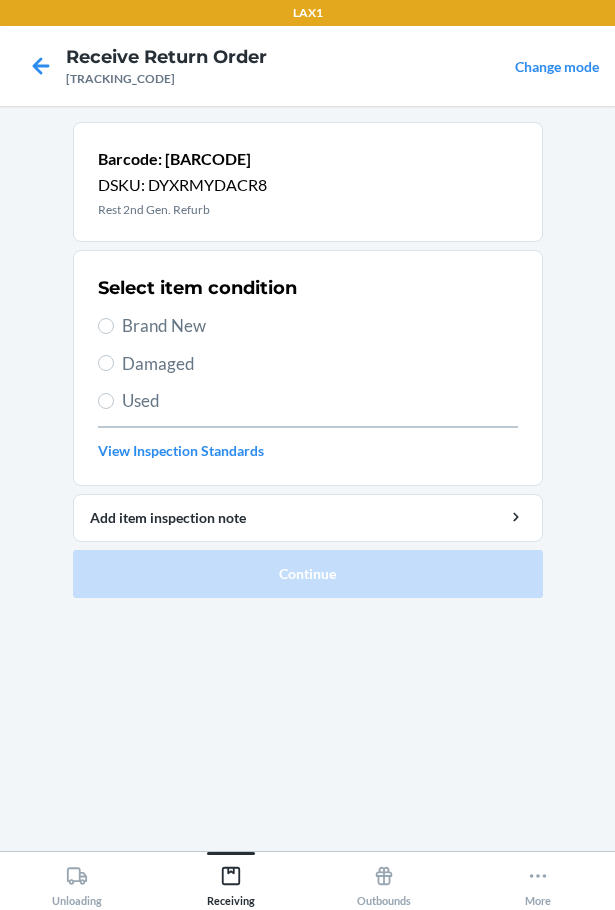 click on "Damaged" at bounding box center [320, 364] 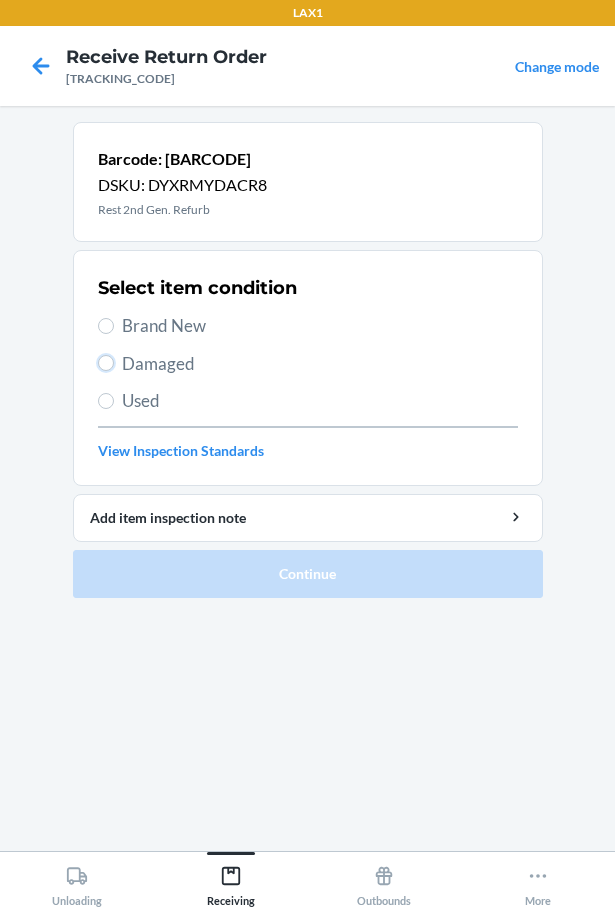 click on "Damaged" at bounding box center [106, 363] 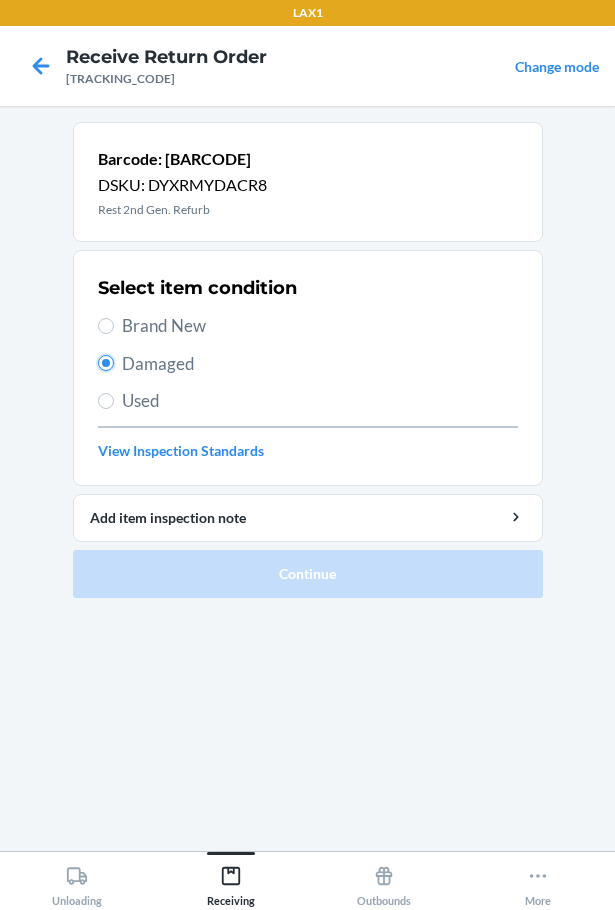 radio on "true" 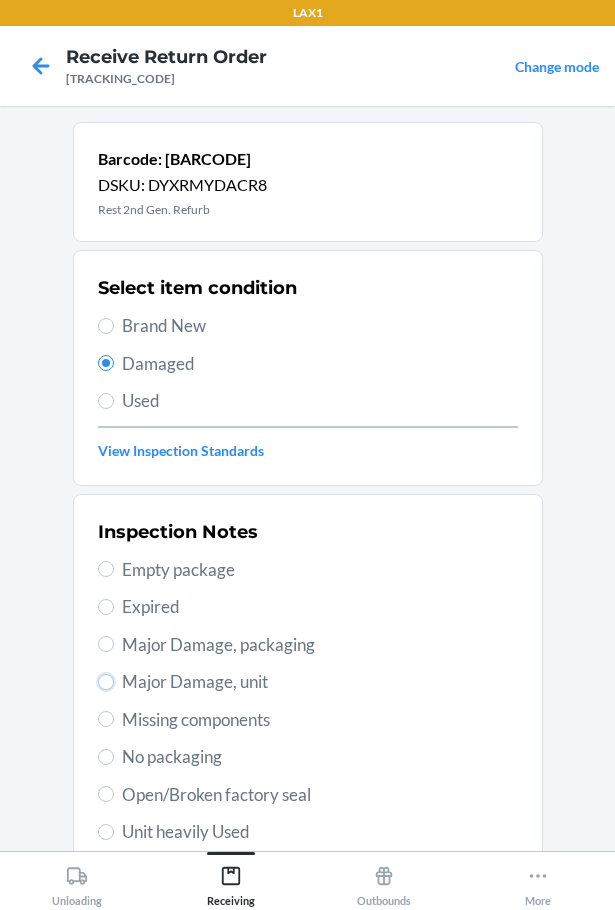 drag, startPoint x: 101, startPoint y: 685, endPoint x: 113, endPoint y: 692, distance: 13.892444 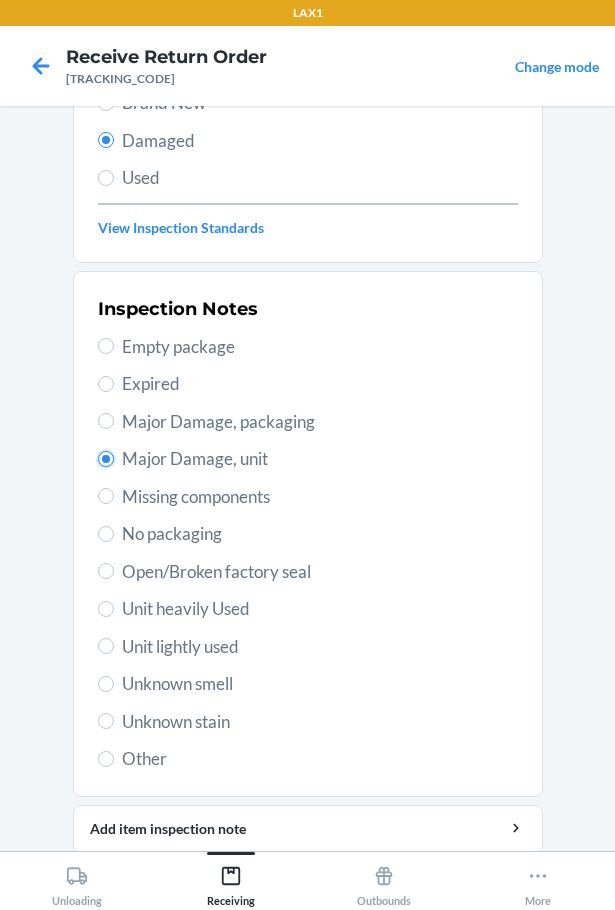 scroll, scrollTop: 297, scrollLeft: 0, axis: vertical 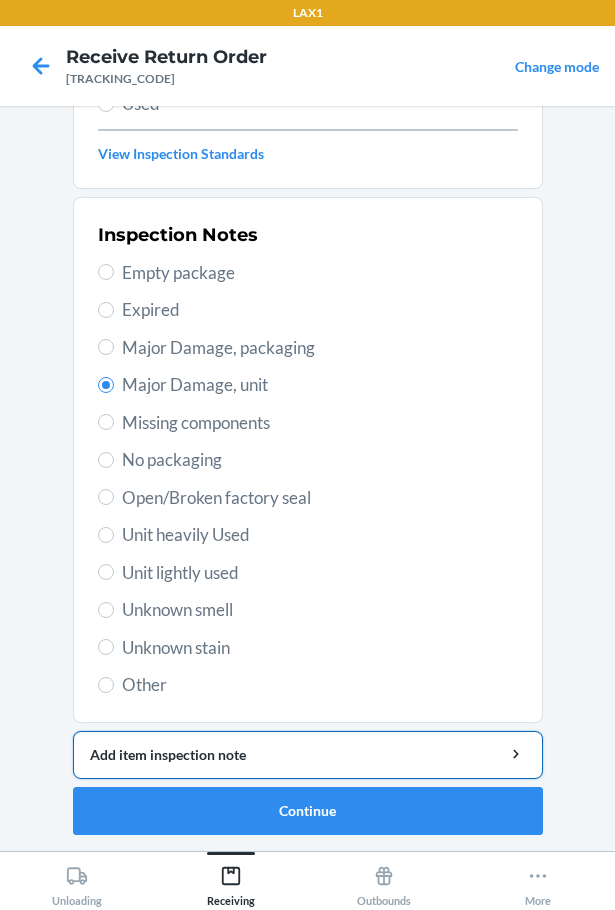 click on "Add item inspection note" at bounding box center [308, 754] 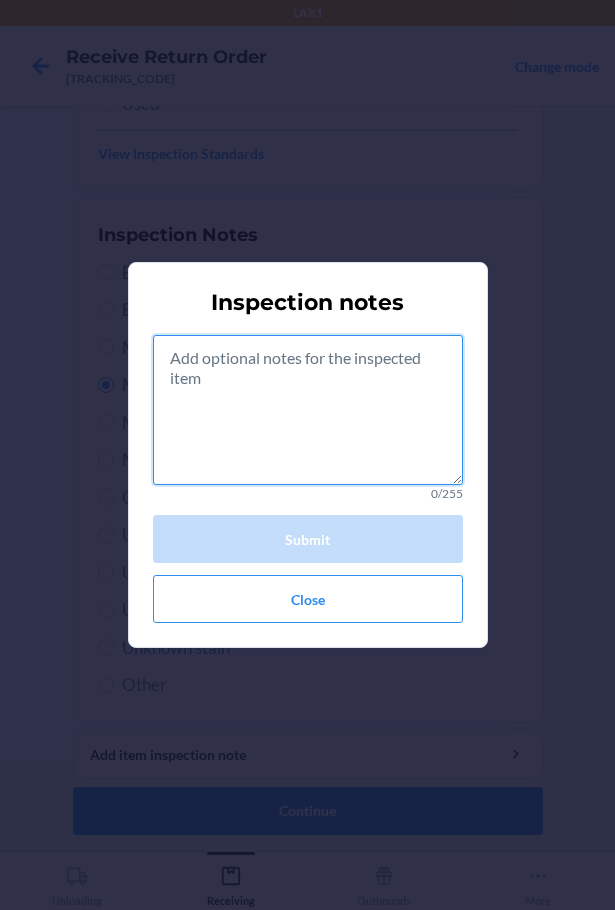 click at bounding box center (308, 410) 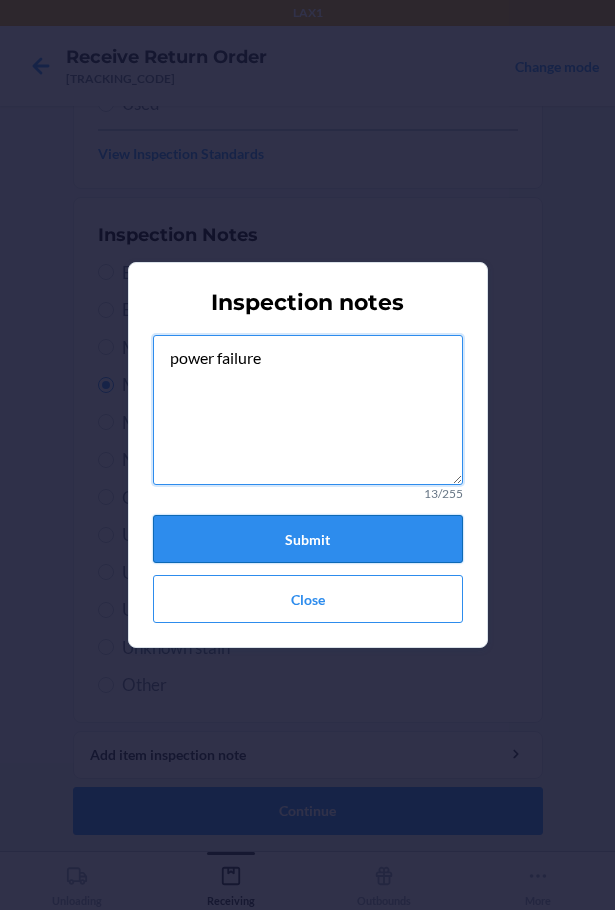 type on "power failure" 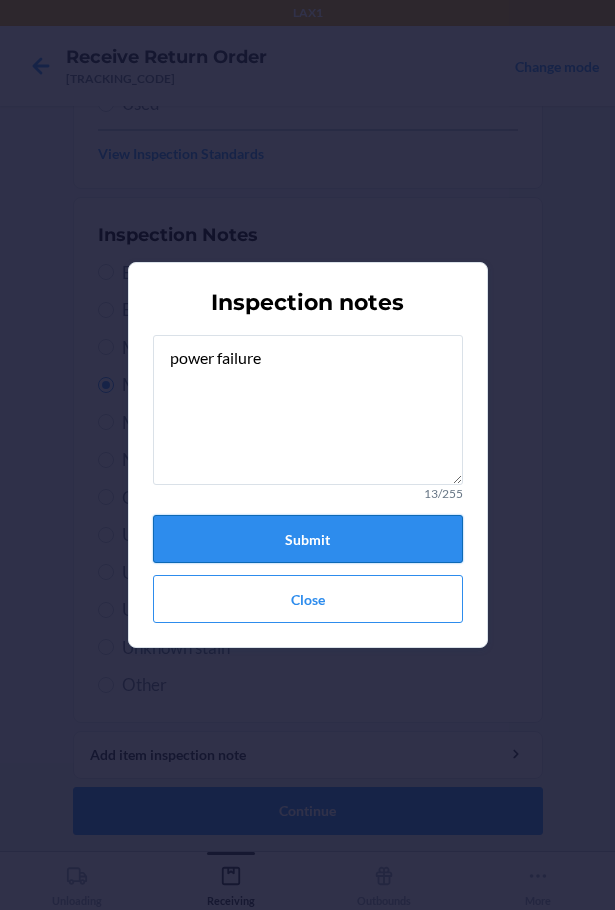 click on "Submit" at bounding box center (308, 539) 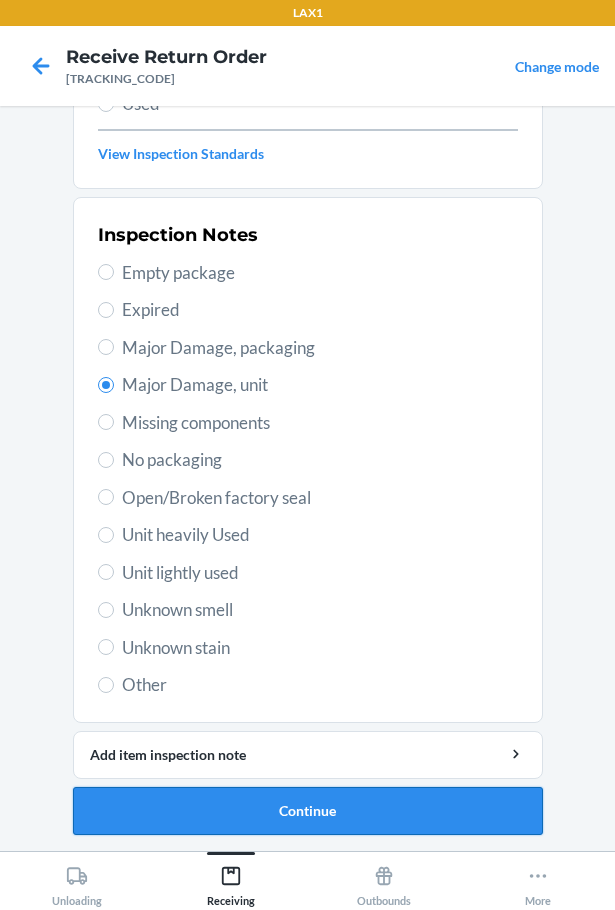 click on "Continue" at bounding box center [308, 811] 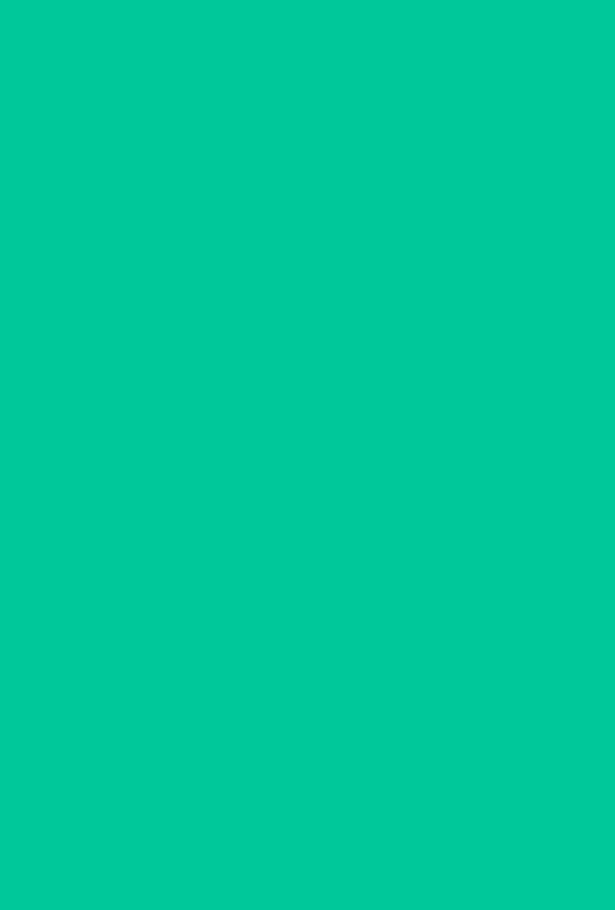 scroll, scrollTop: 120, scrollLeft: 0, axis: vertical 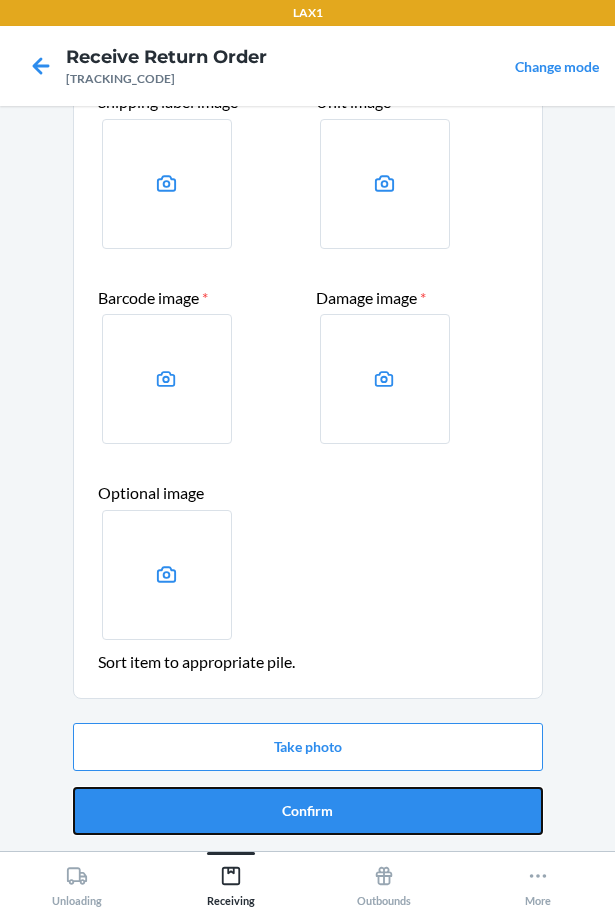 click on "Confirm" at bounding box center (308, 811) 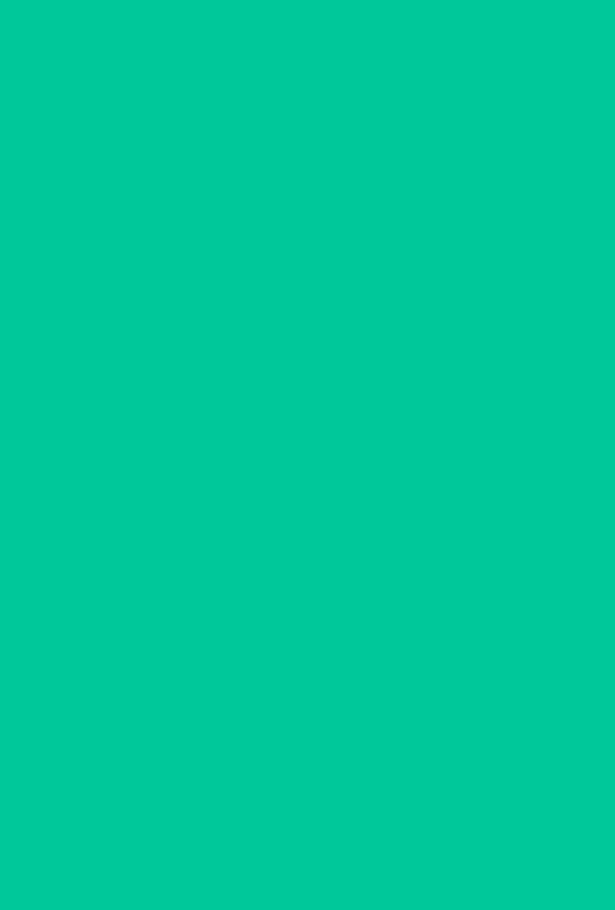 scroll, scrollTop: 0, scrollLeft: 0, axis: both 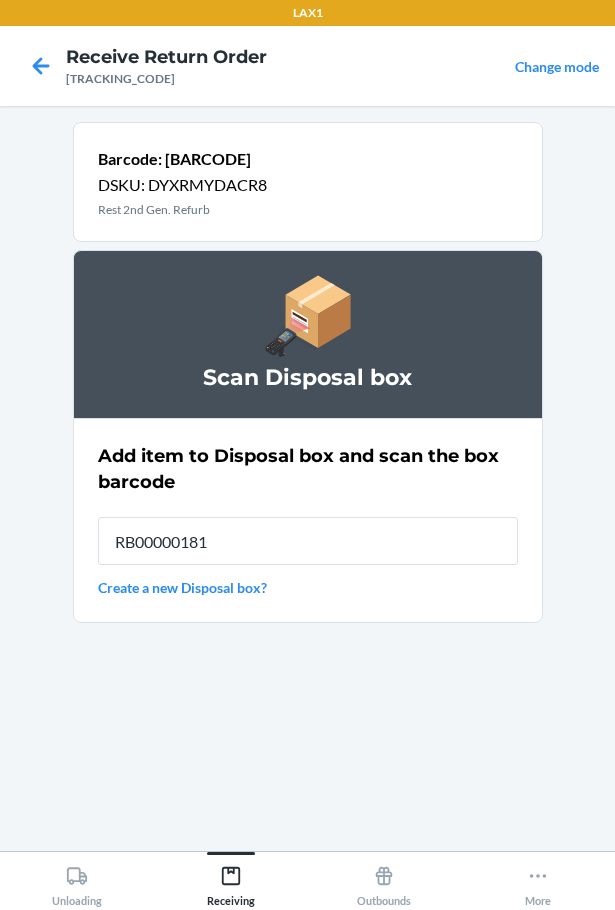 type on "RB000001819" 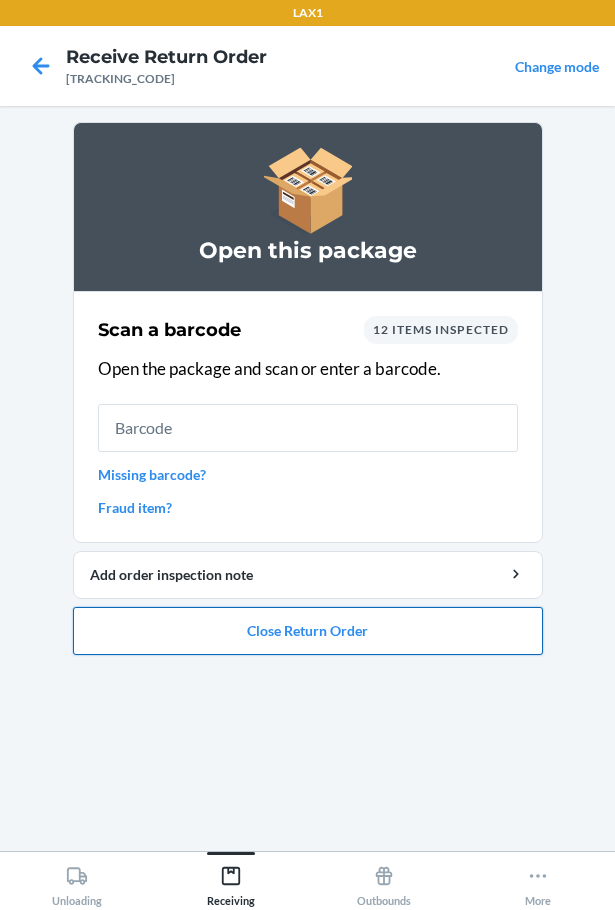click on "Close Return Order" at bounding box center (308, 631) 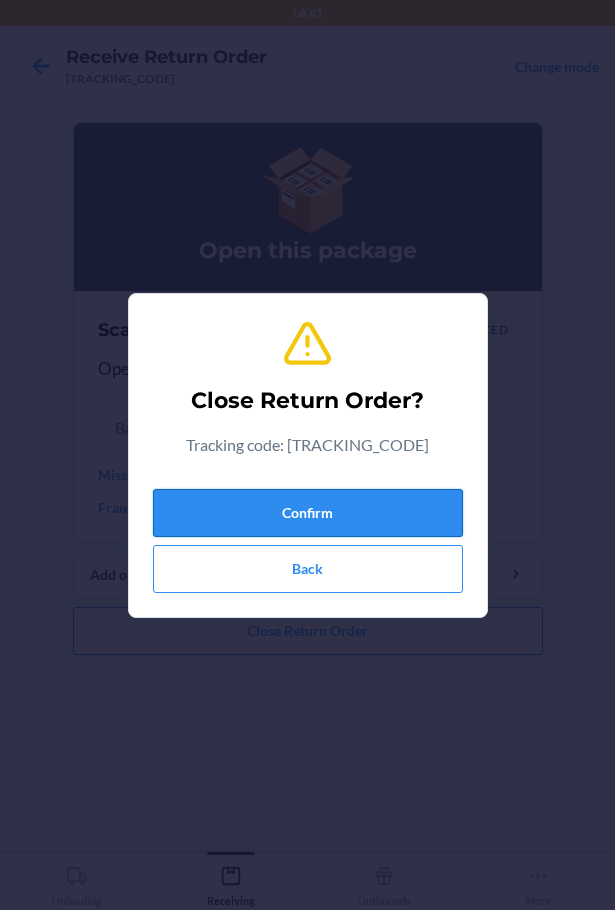 click on "Confirm" at bounding box center [308, 513] 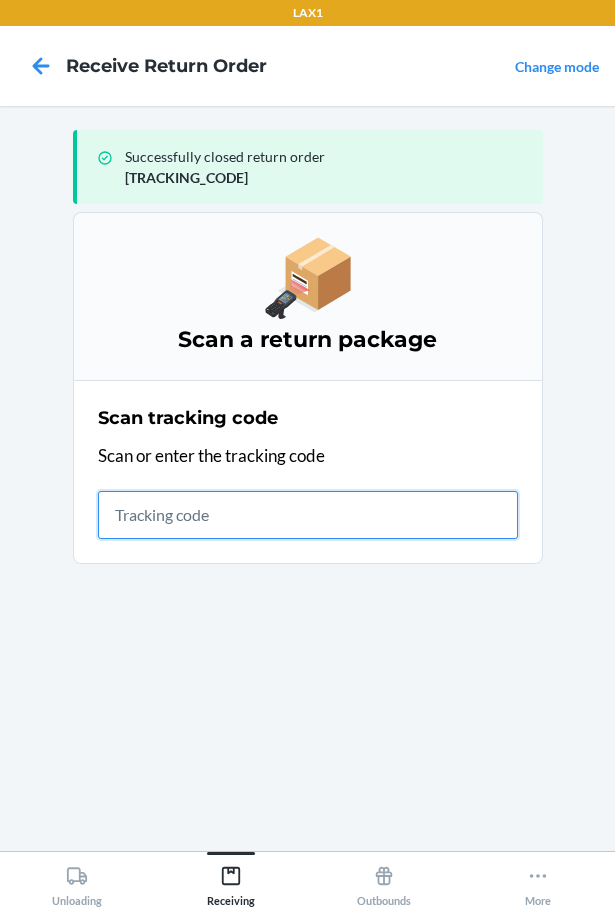 click at bounding box center (308, 515) 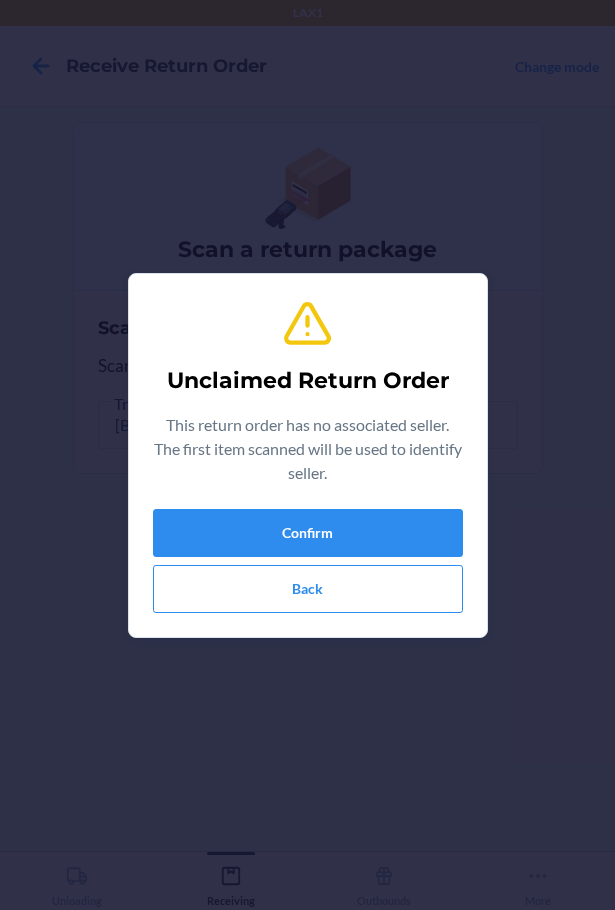 click on "Unclaimed Return Order This return order has no associated seller. The first item scanned will be used to identify seller. Confirm Back" at bounding box center [308, 455] 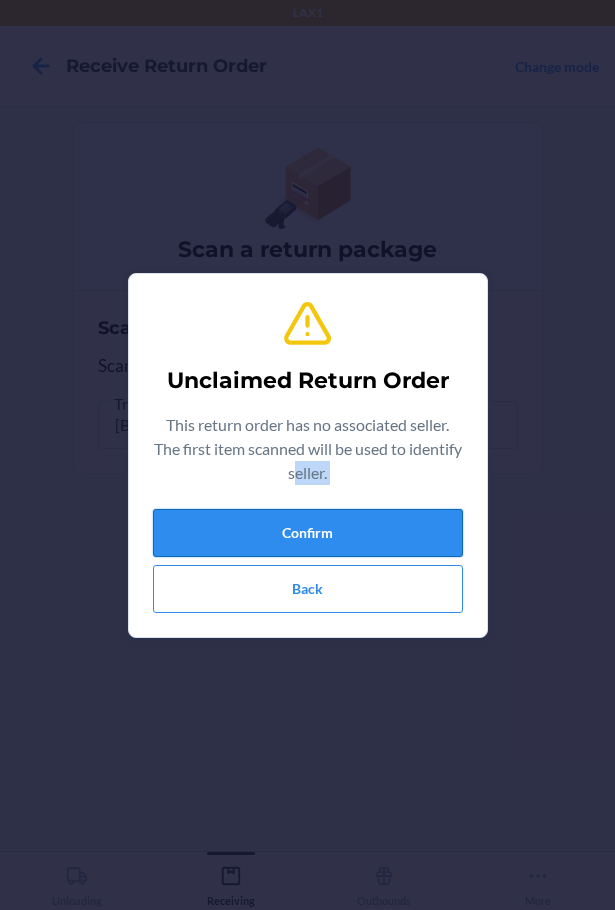 click on "Confirm" at bounding box center [308, 533] 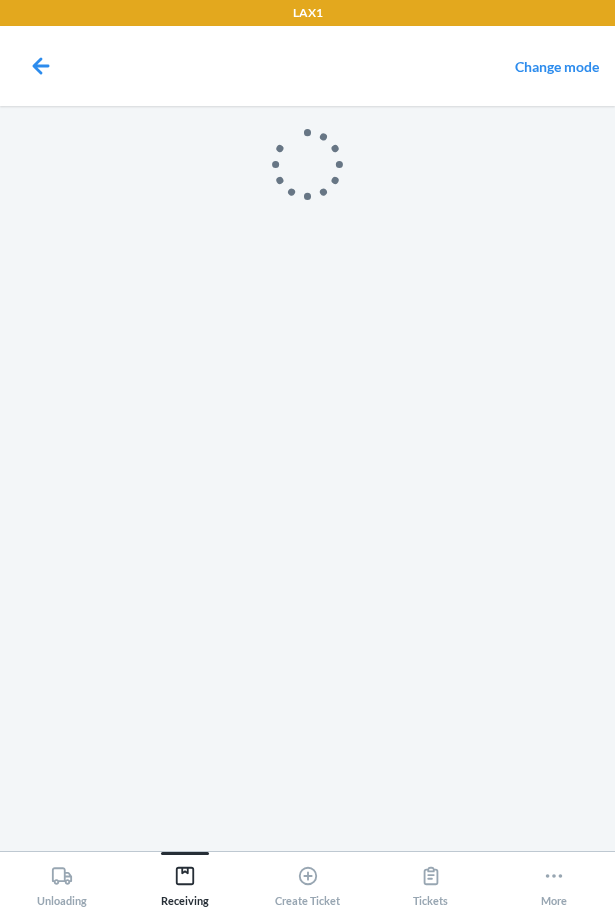 scroll, scrollTop: 0, scrollLeft: 0, axis: both 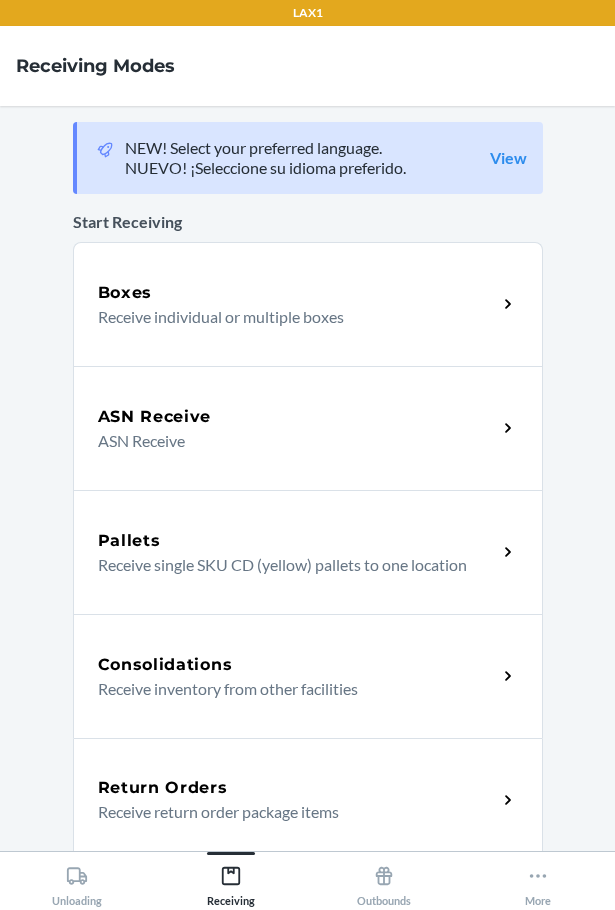 click on "Return Orders" at bounding box center (297, 788) 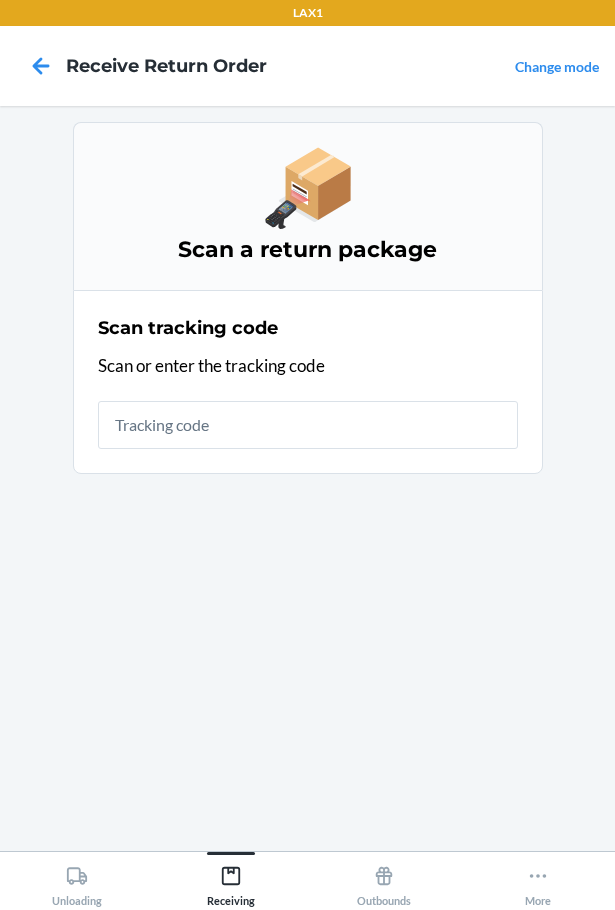 click at bounding box center [308, 425] 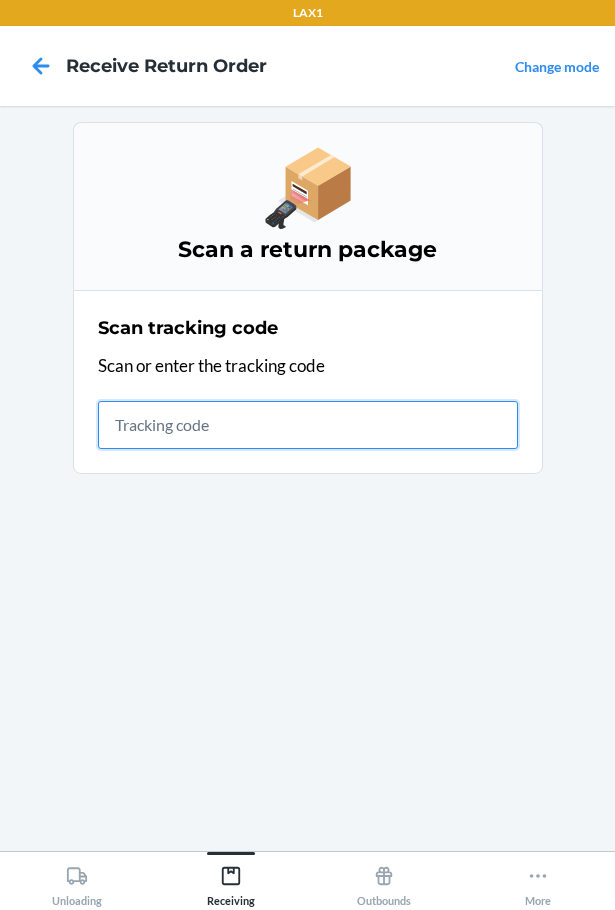 drag, startPoint x: 310, startPoint y: 421, endPoint x: 196, endPoint y: 328, distance: 147.12239 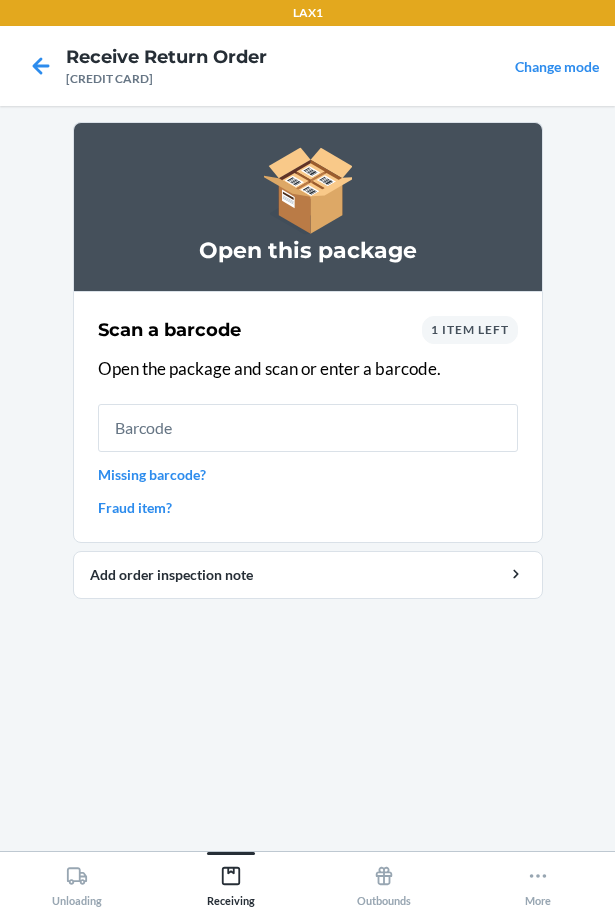 click on "1 item left" at bounding box center (470, 329) 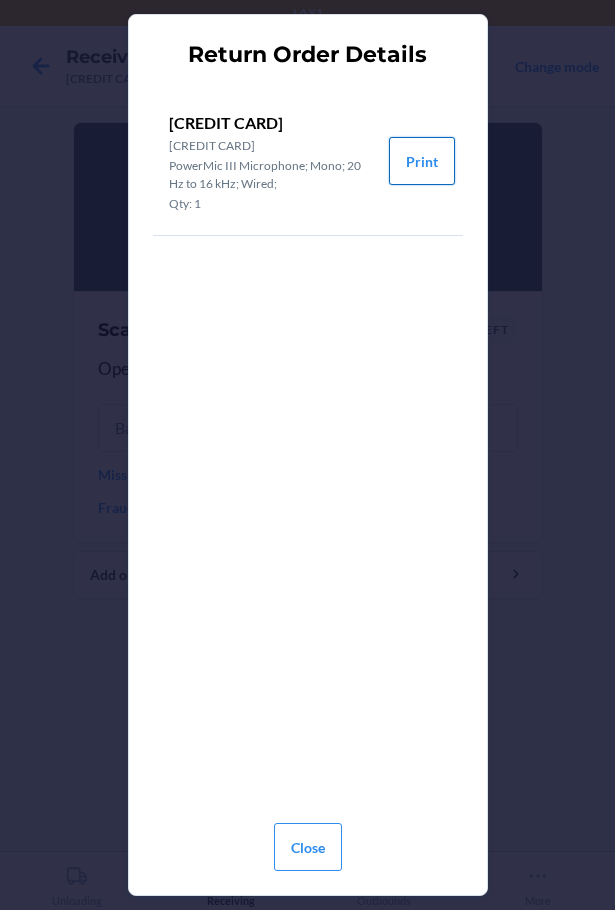 click on "Print" at bounding box center [422, 161] 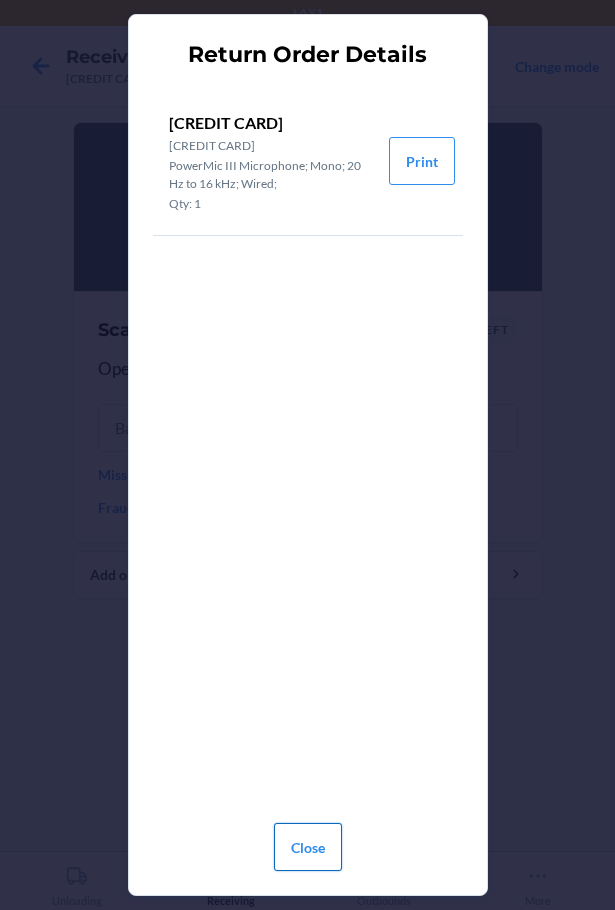 click on "Close" at bounding box center (308, 847) 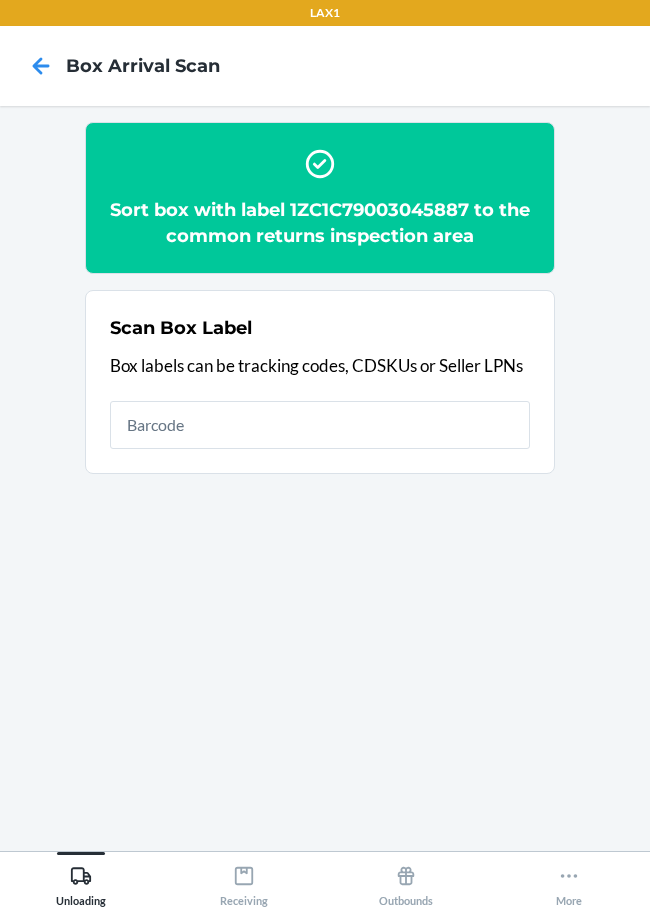scroll, scrollTop: 0, scrollLeft: 0, axis: both 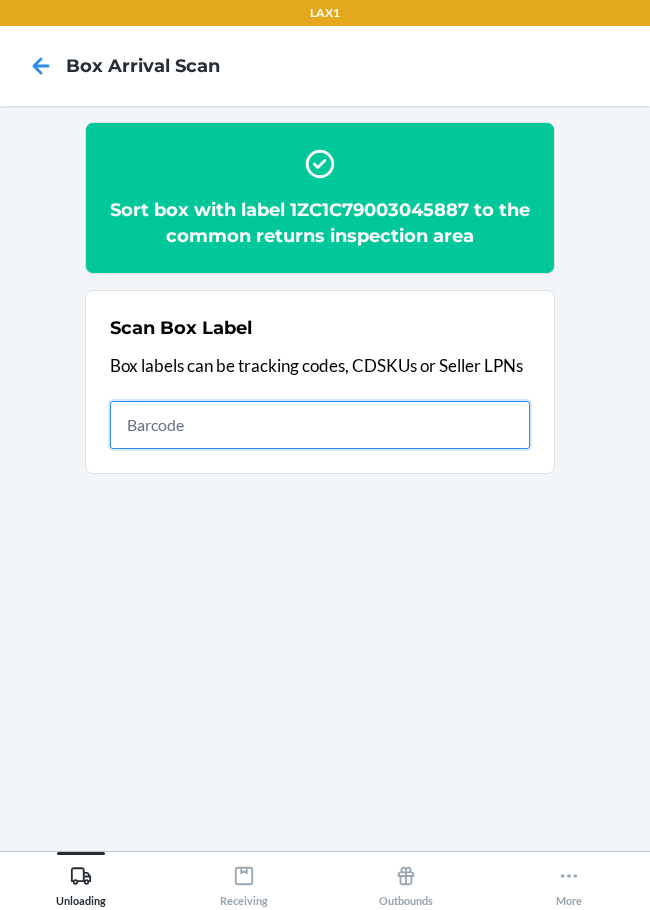 click at bounding box center (320, 425) 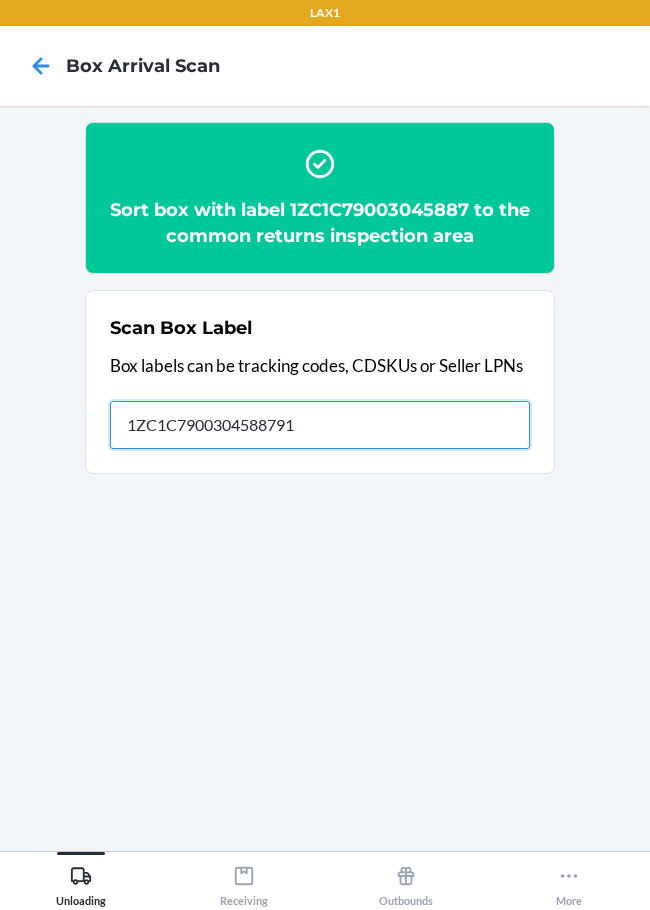type on "1ZC1C7900304588791" 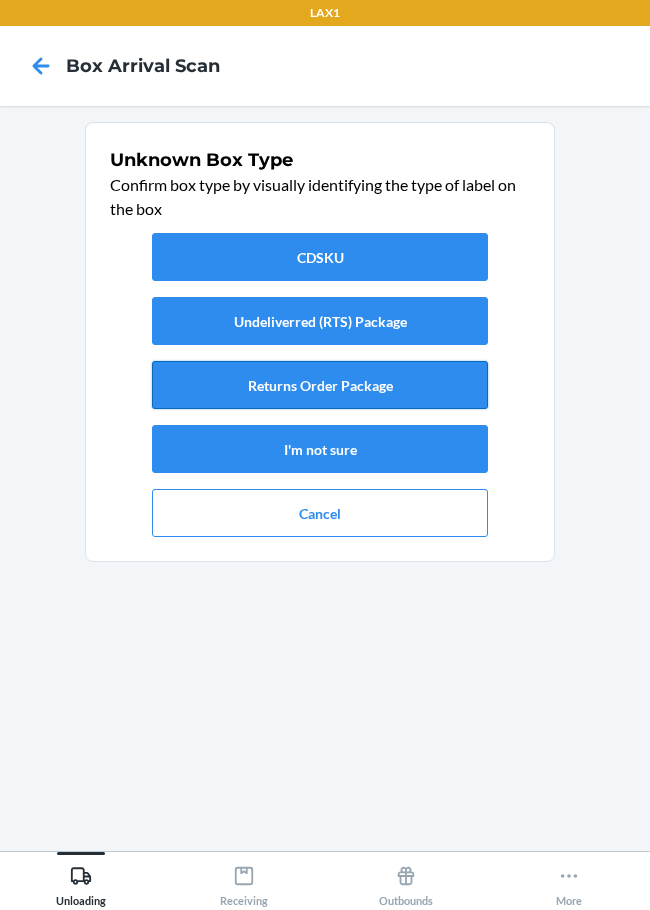 click on "Returns Order Package" at bounding box center (320, 385) 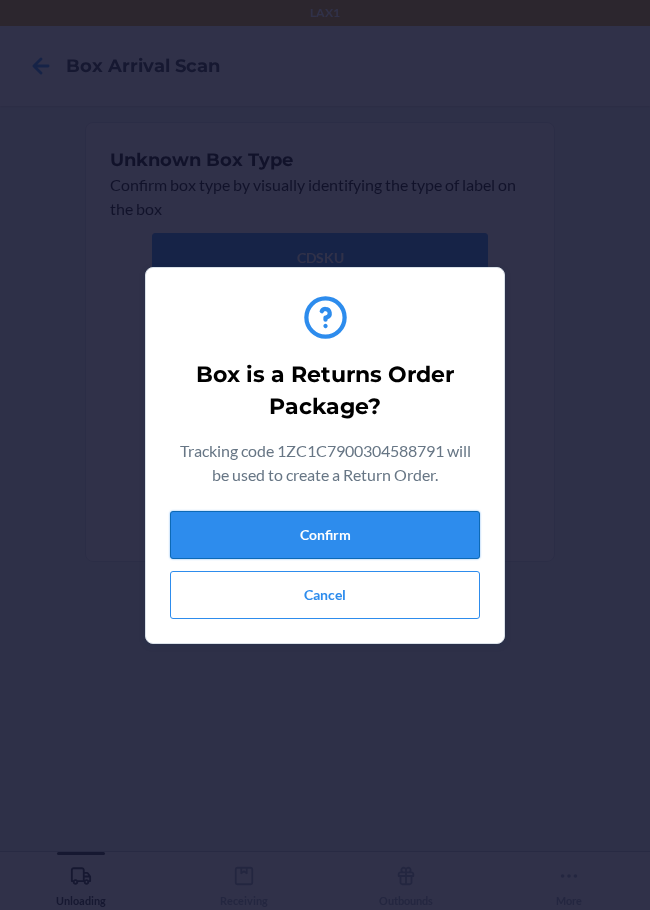 click on "Confirm" at bounding box center (325, 535) 